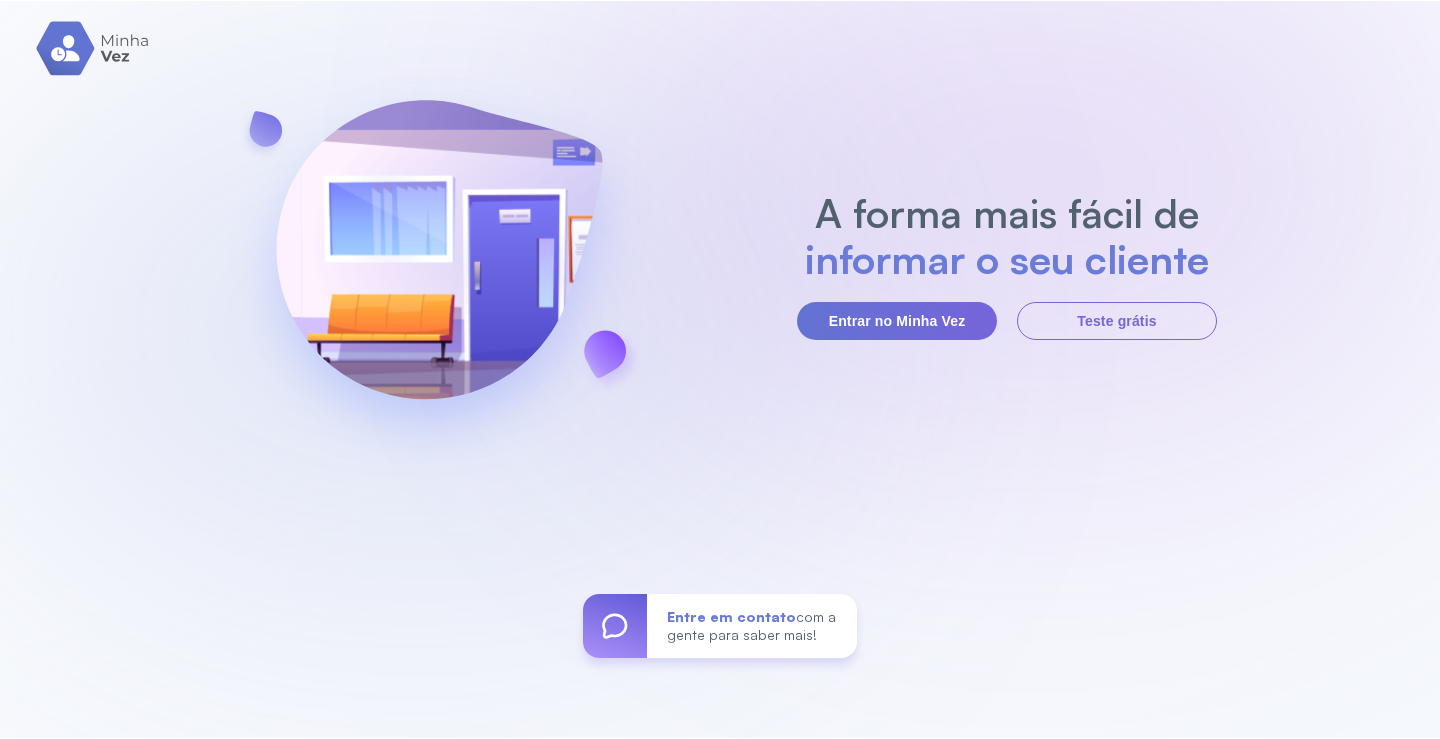 scroll, scrollTop: 0, scrollLeft: 0, axis: both 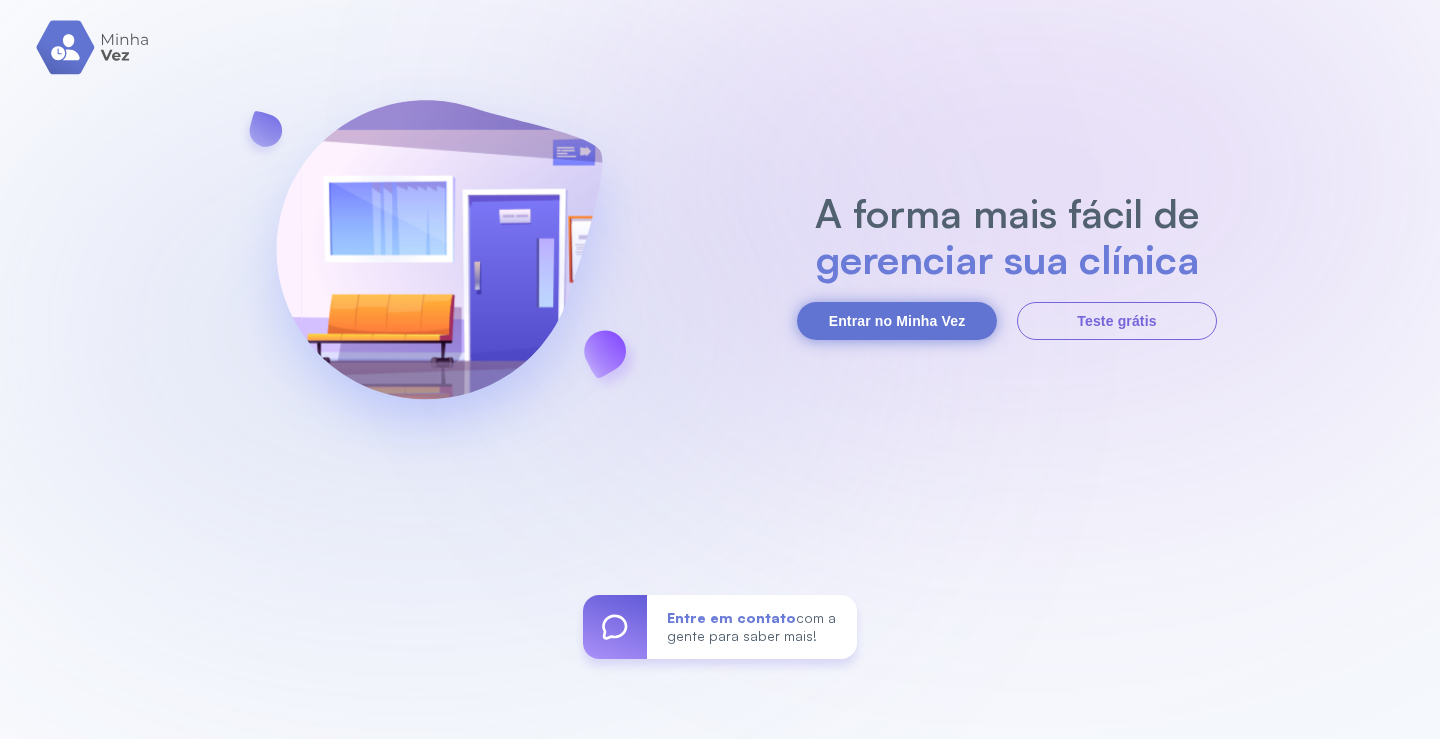 click on "Entrar no Minha Vez" at bounding box center [897, 321] 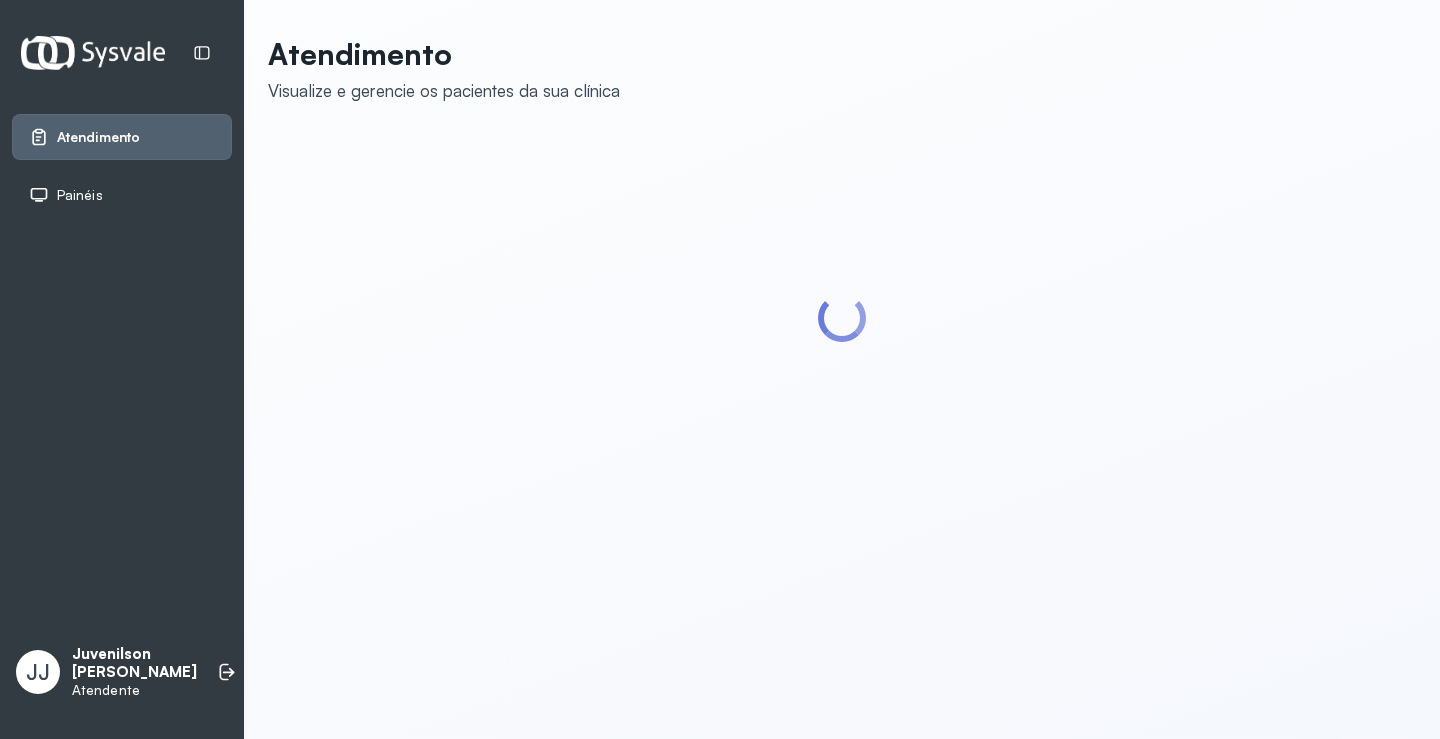scroll, scrollTop: 0, scrollLeft: 0, axis: both 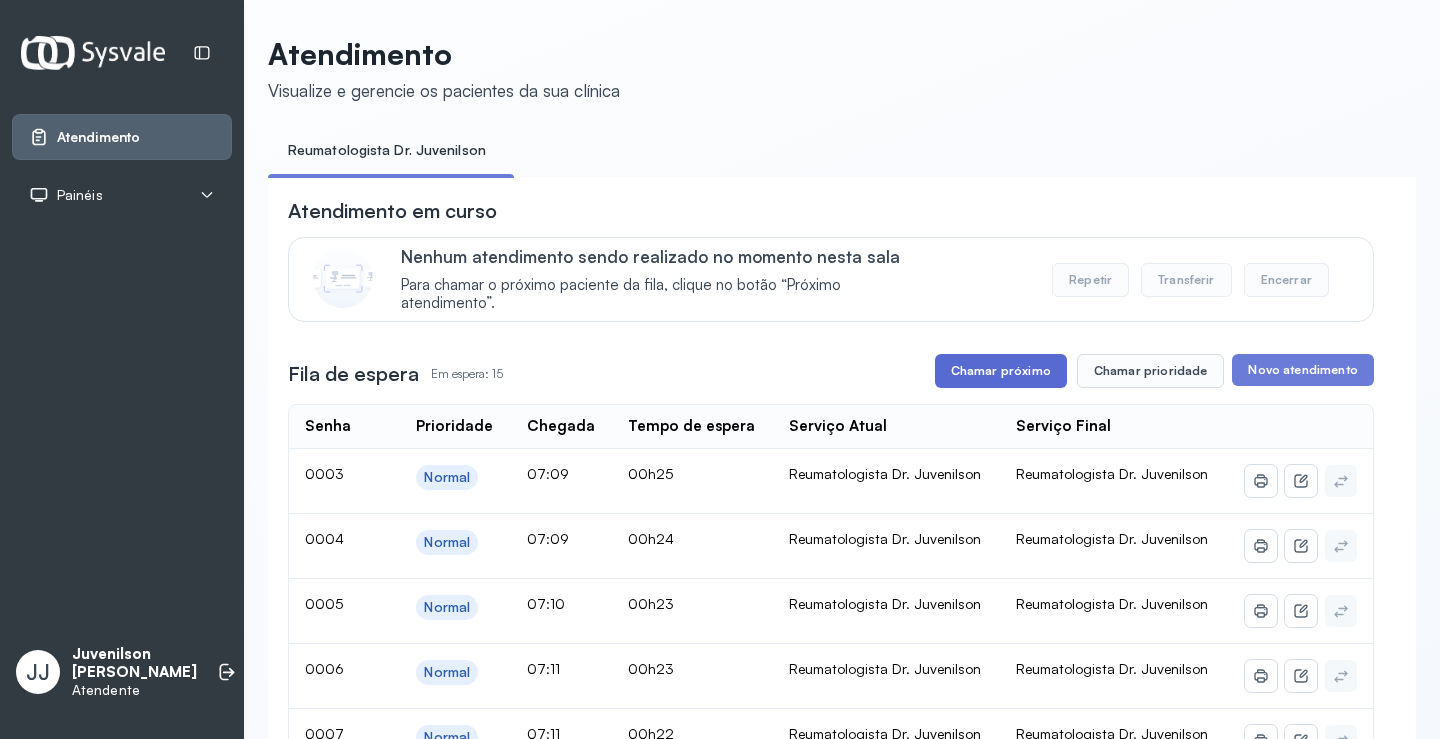 click on "Chamar próximo" at bounding box center (1001, 371) 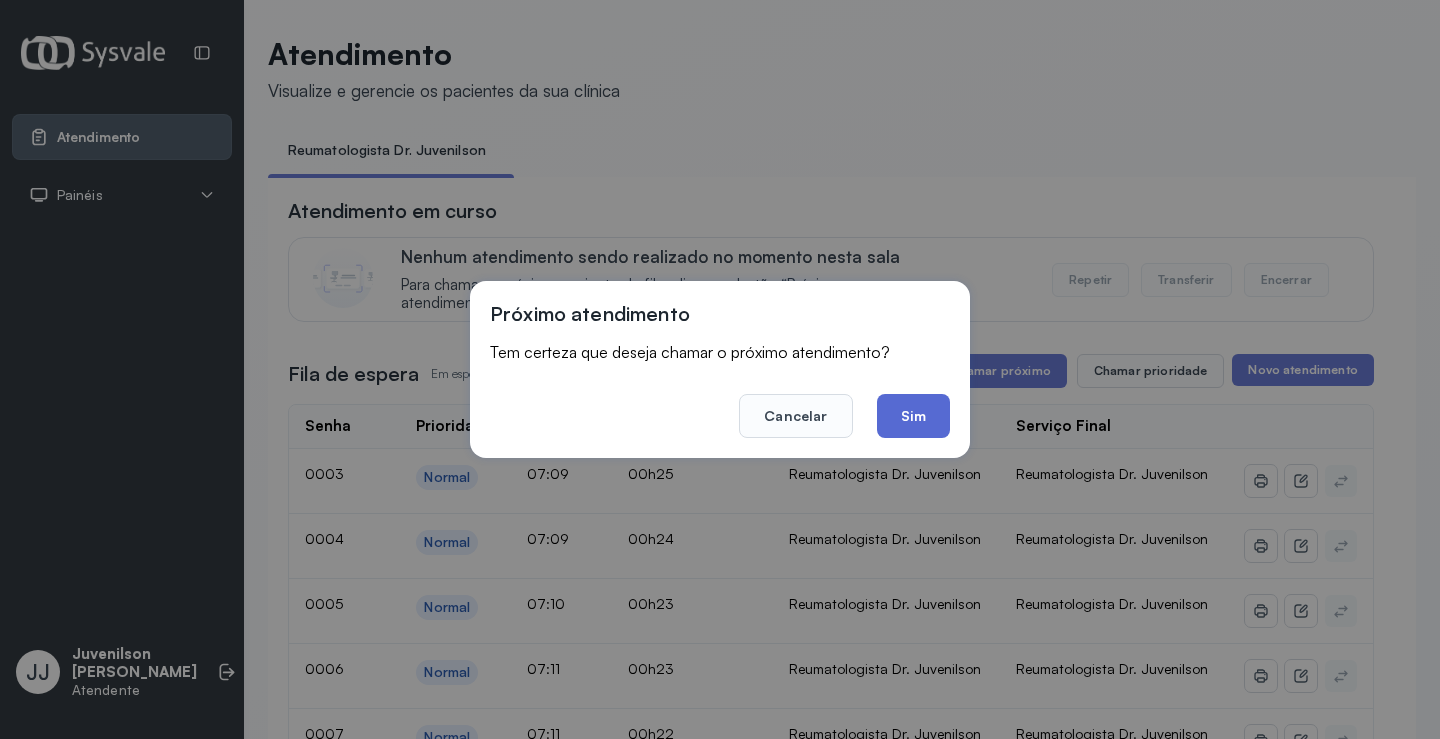 click on "Sim" 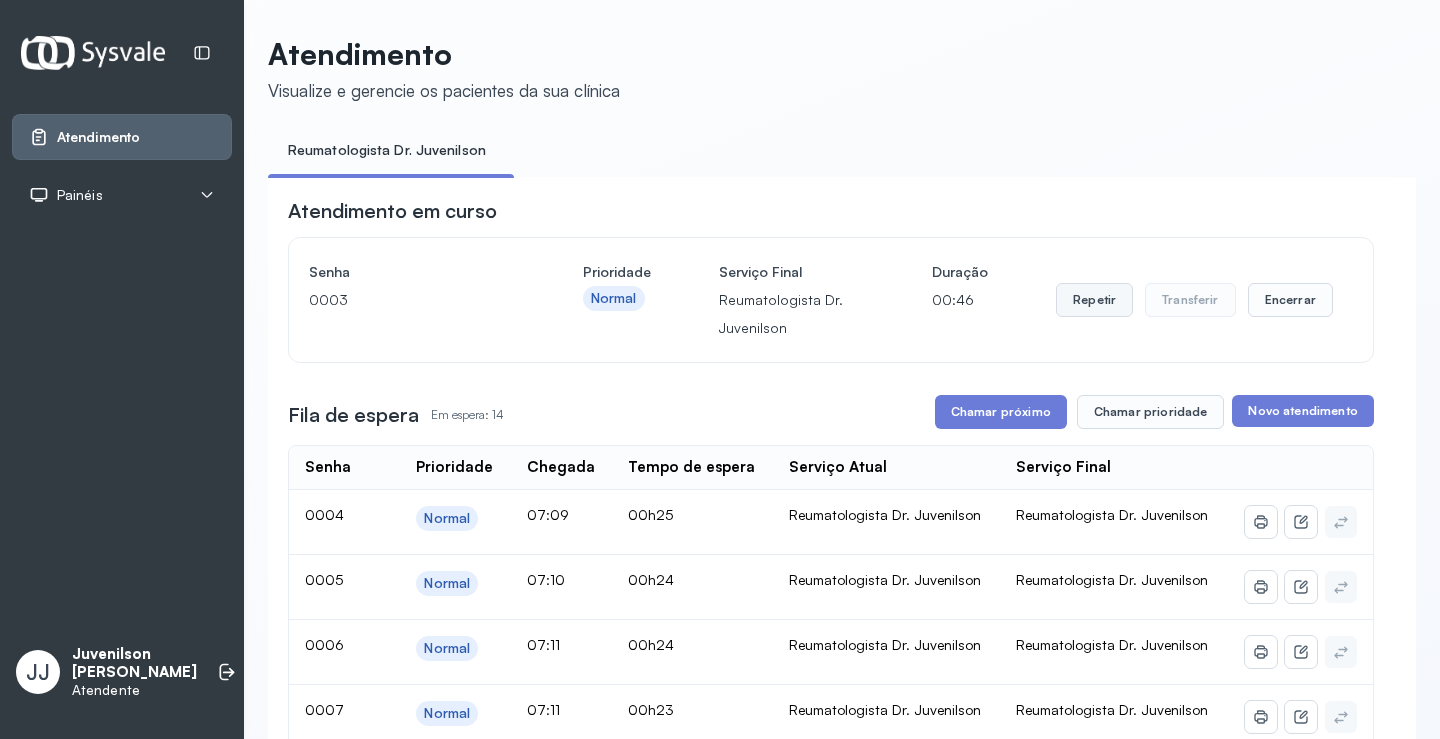 click on "Repetir" at bounding box center [1094, 300] 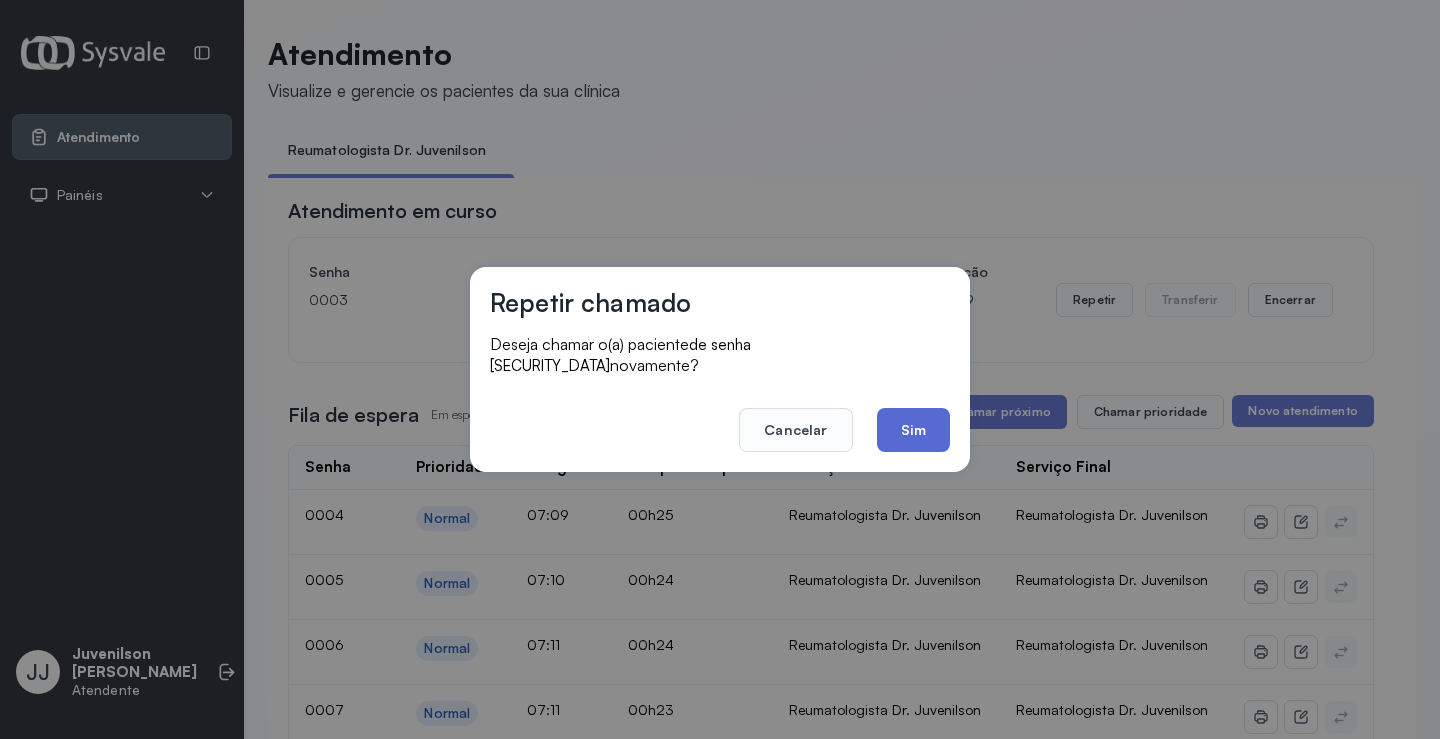 click on "Sim" 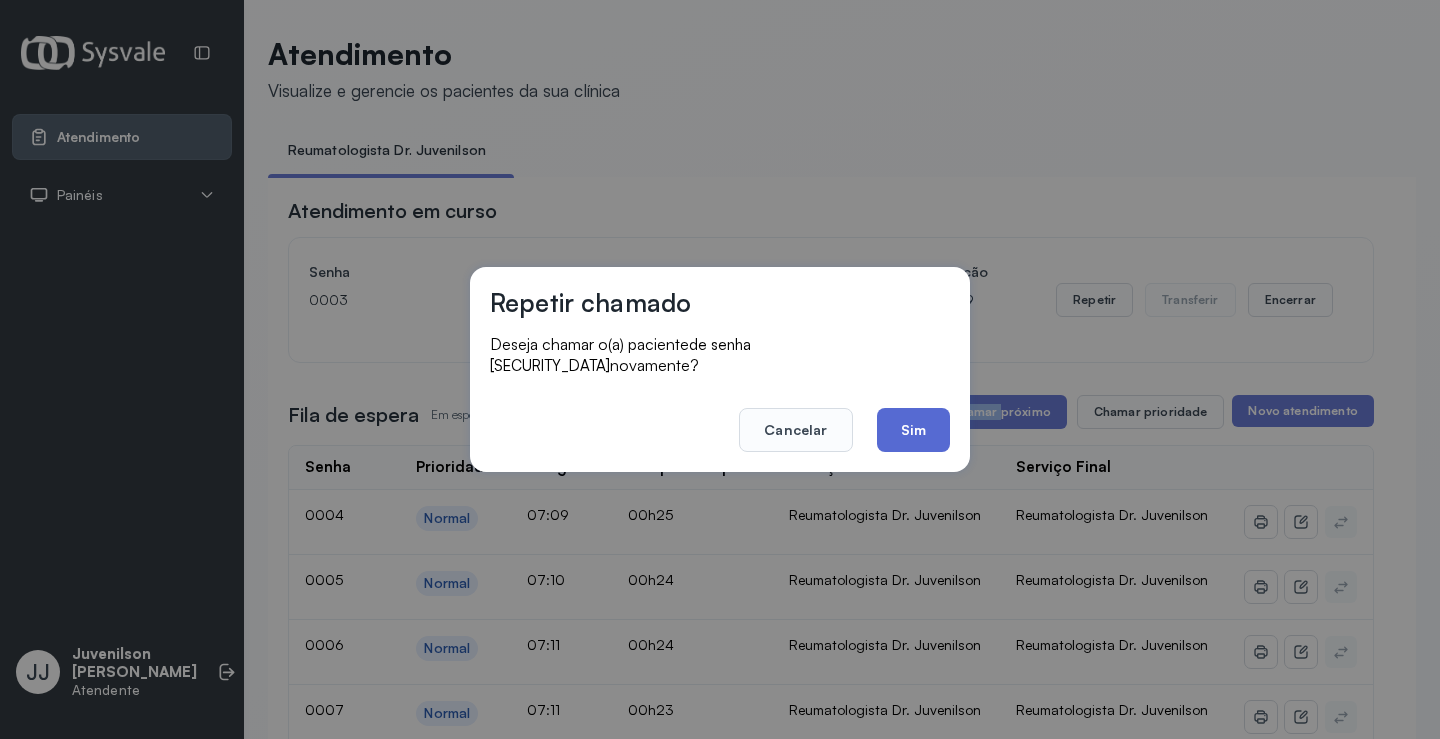 click on "Fila de espera  Em espera: 14 Chamar próximo Chamar prioridade Novo atendimento" at bounding box center [831, 412] 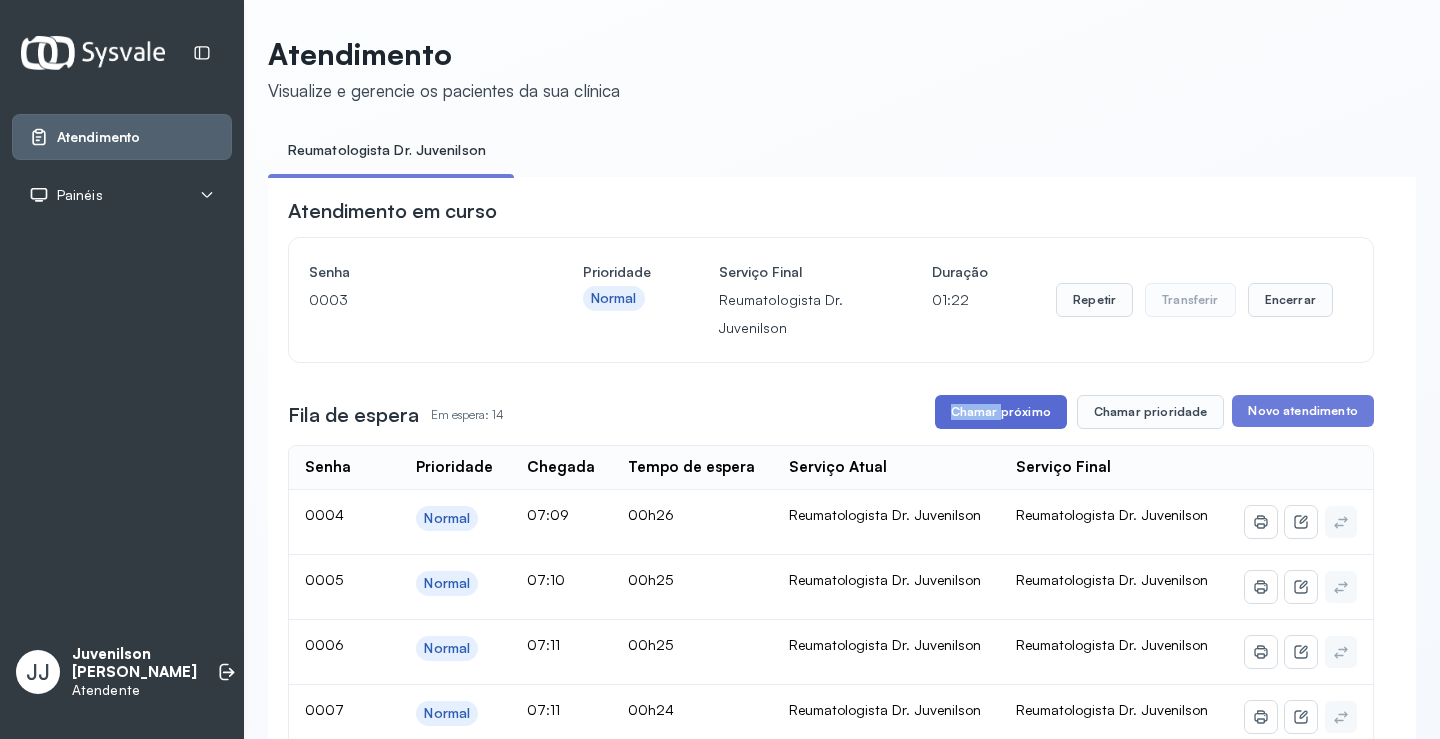 click on "Chamar próximo" at bounding box center [1001, 412] 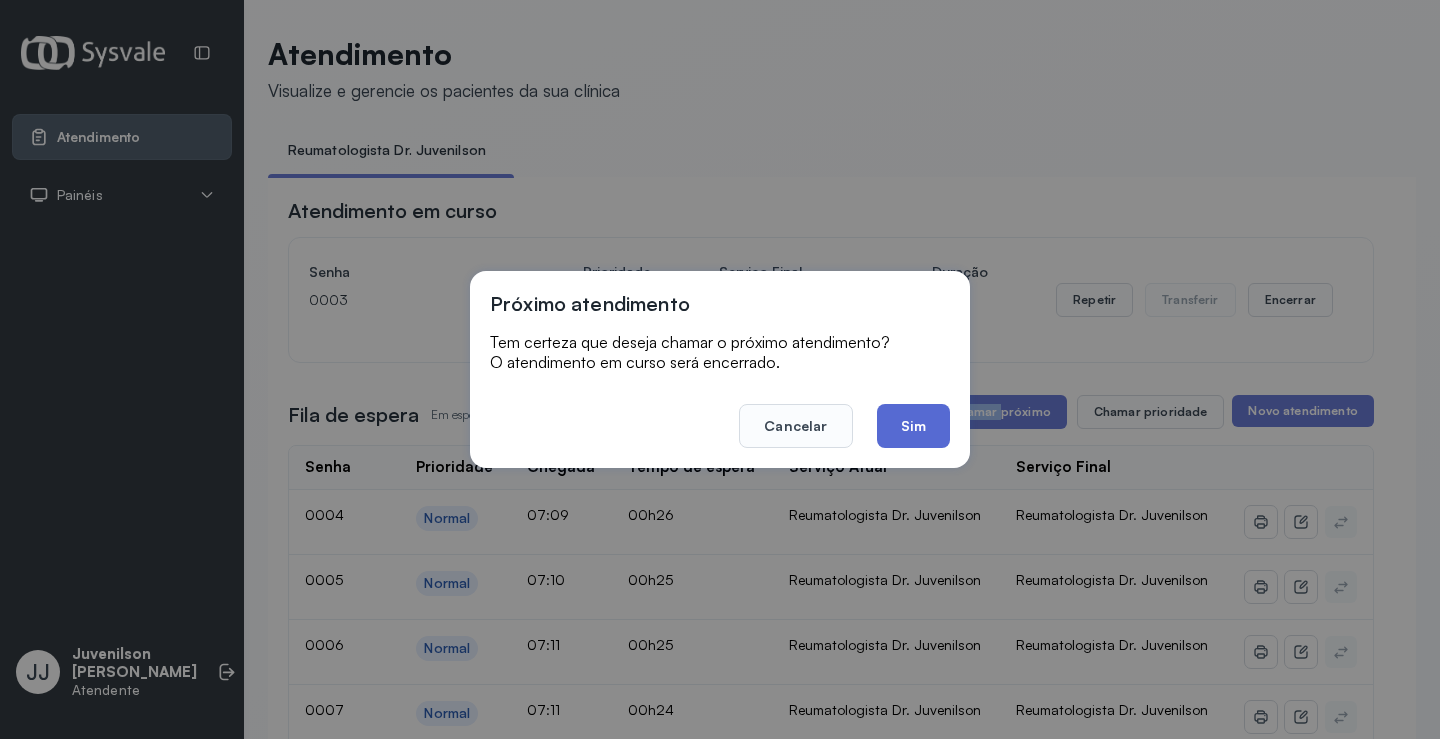 click on "Sim" 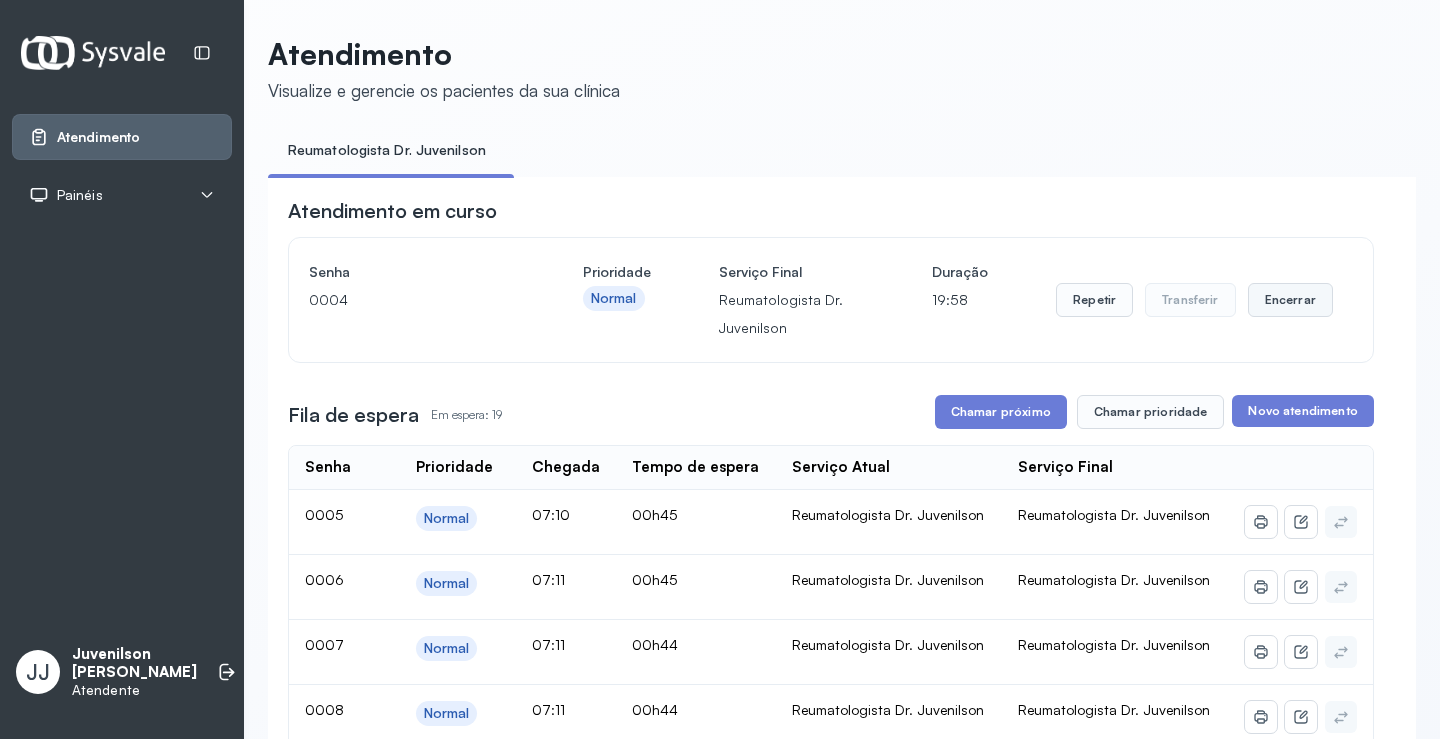 click on "Encerrar" at bounding box center (1290, 300) 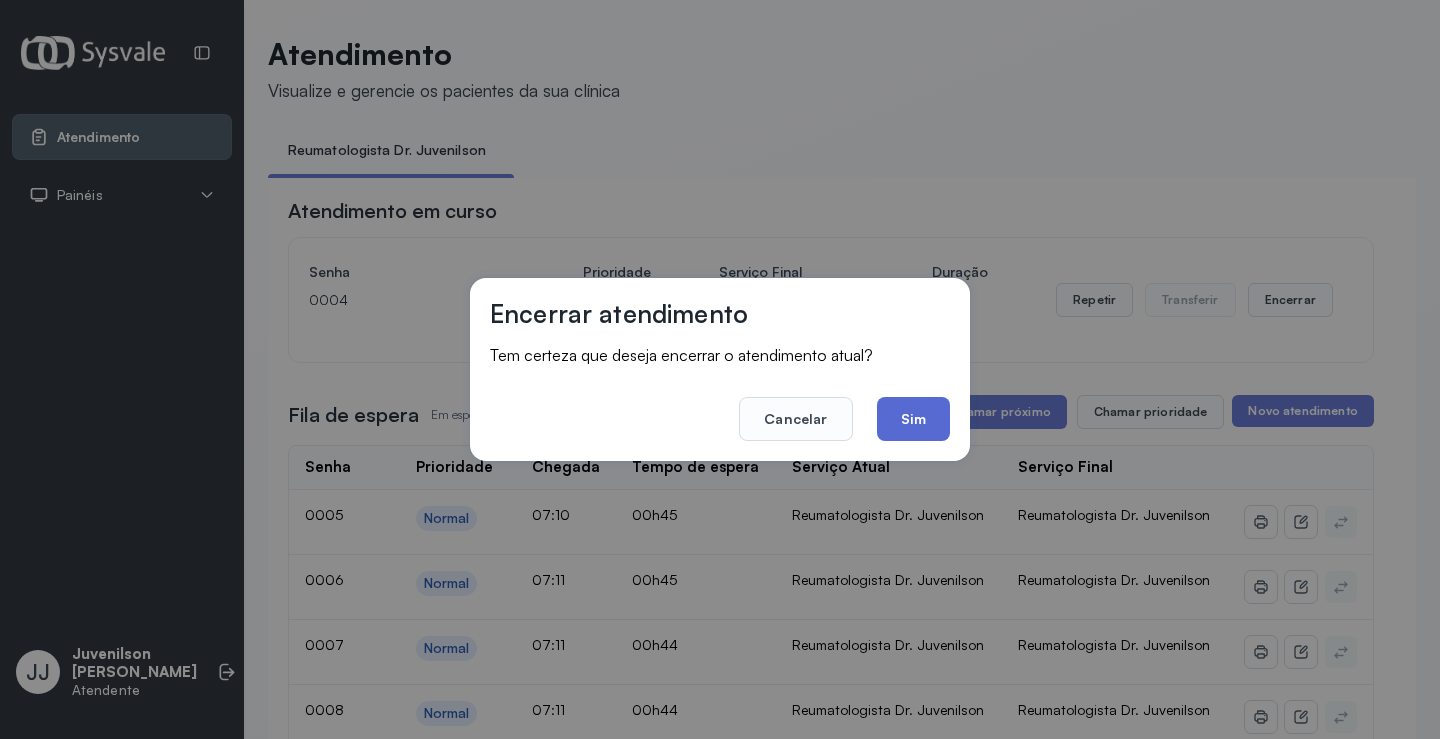 click on "Sim" 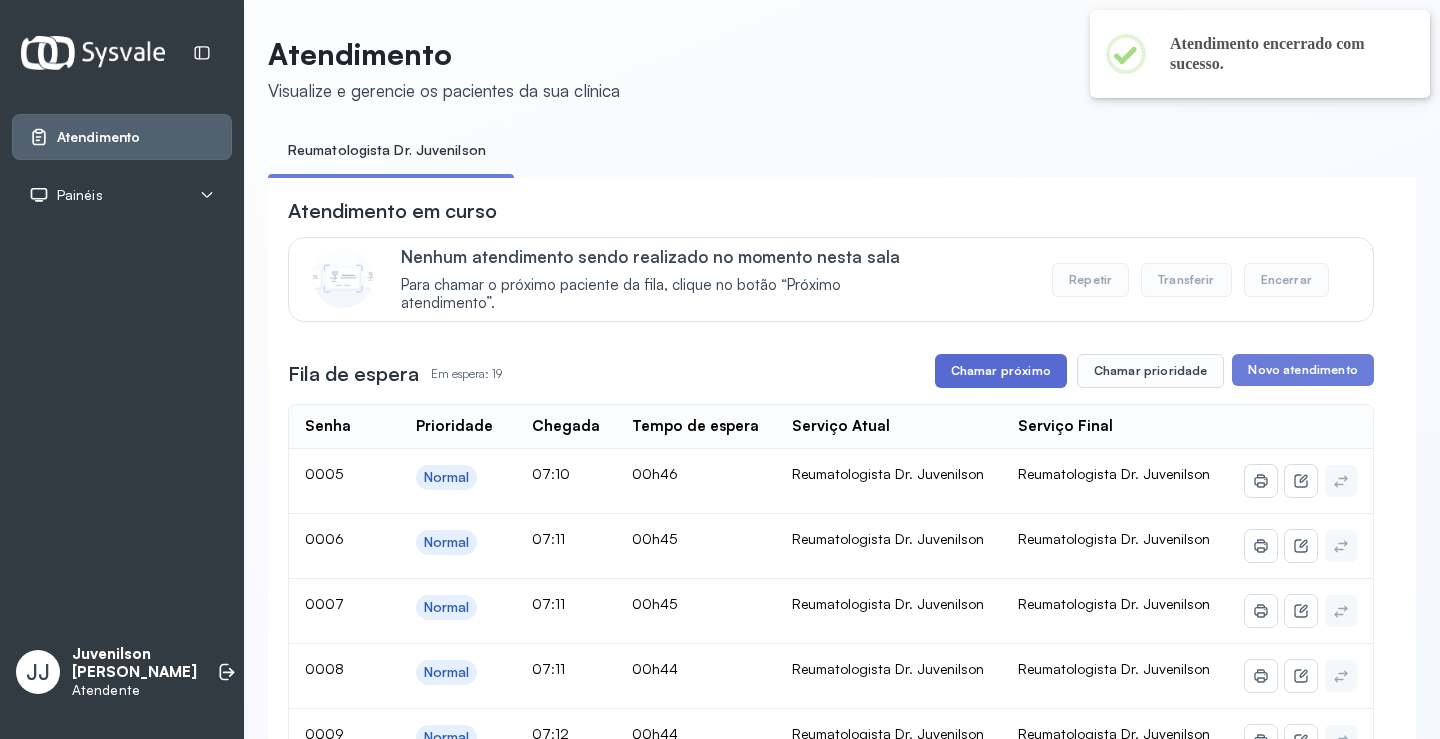 click on "Chamar próximo" at bounding box center [1001, 371] 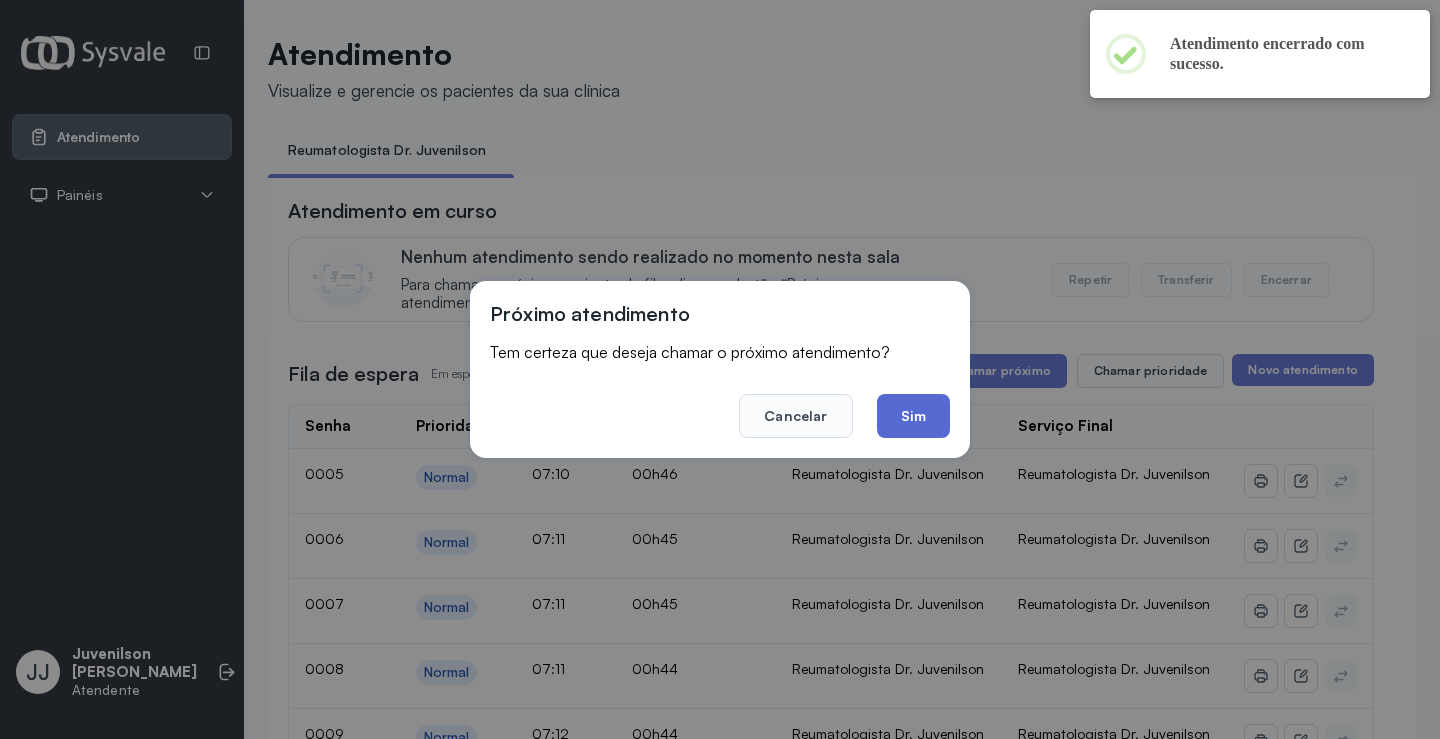 click on "Sim" 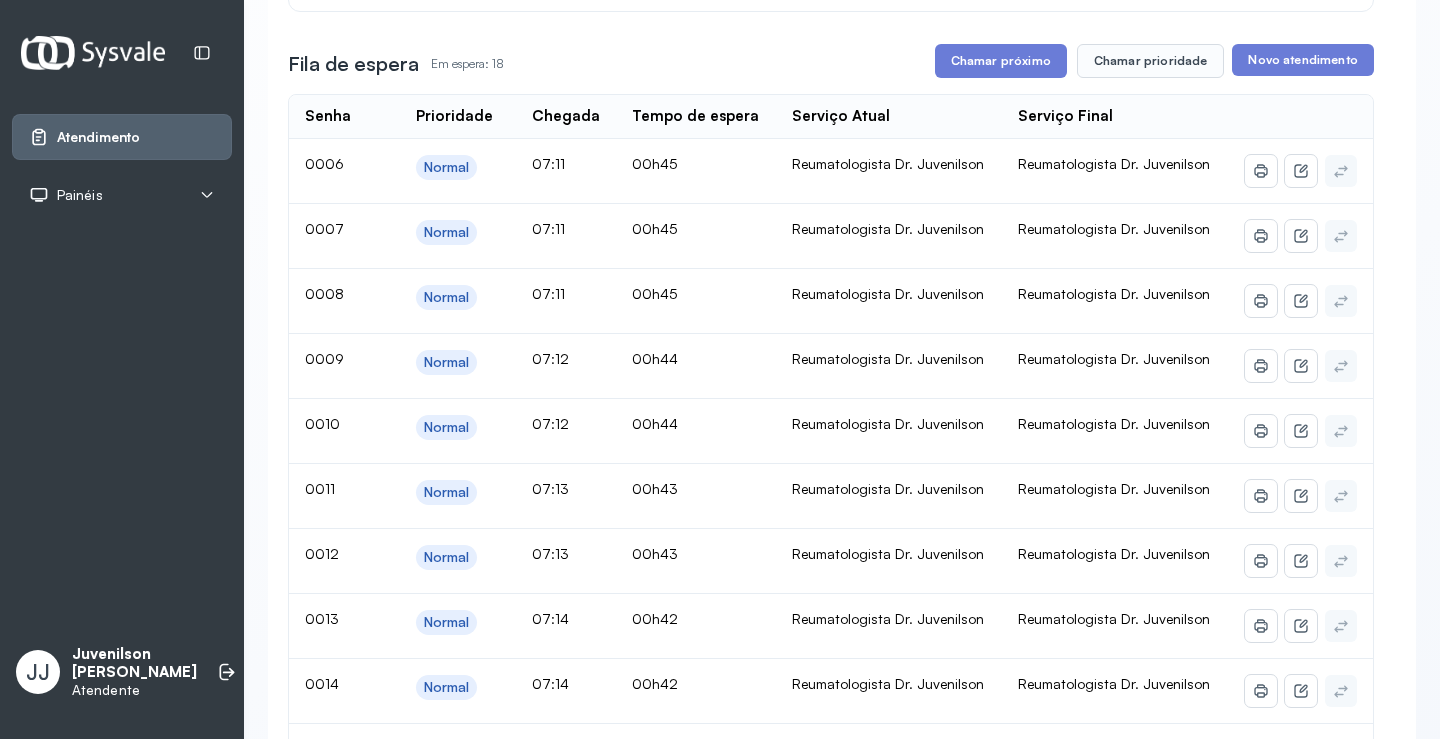 scroll, scrollTop: 273, scrollLeft: 0, axis: vertical 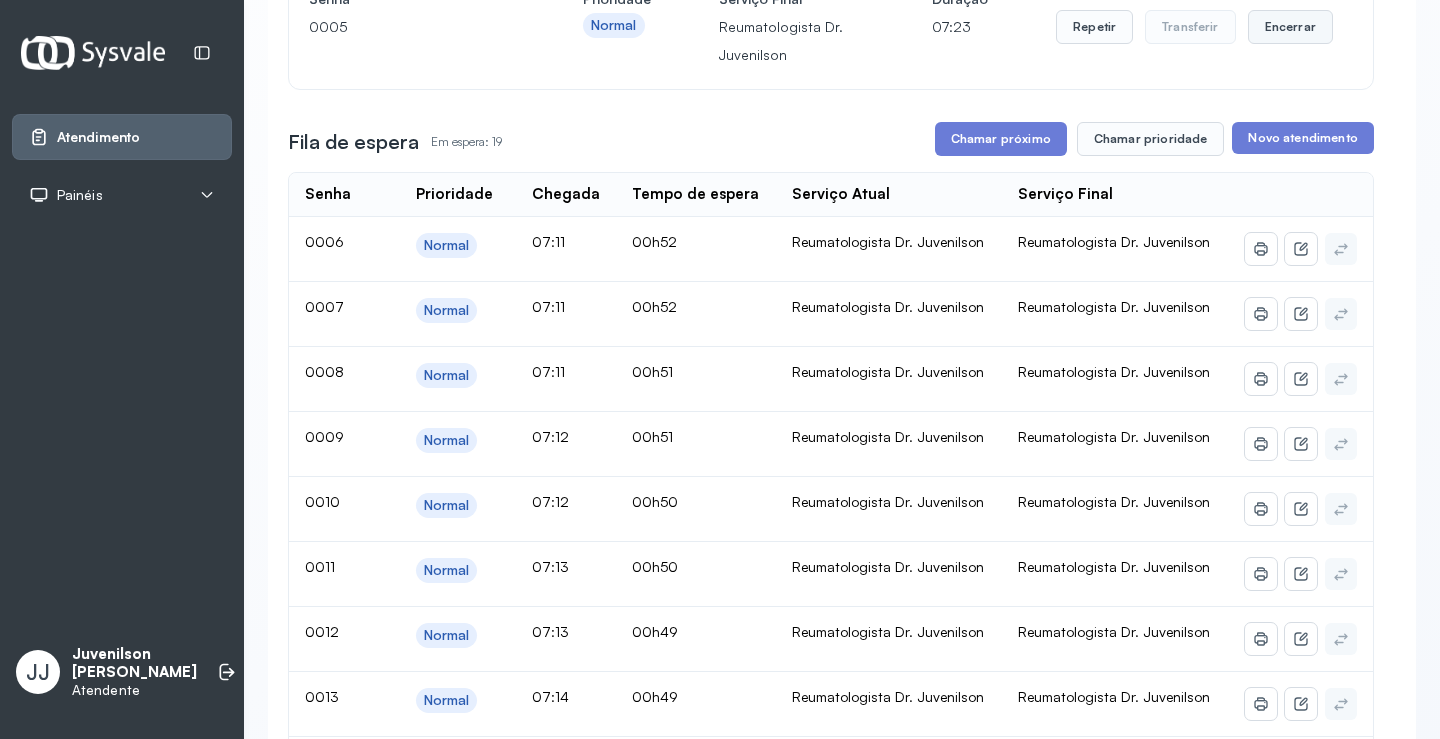 click on "Encerrar" at bounding box center [1290, 27] 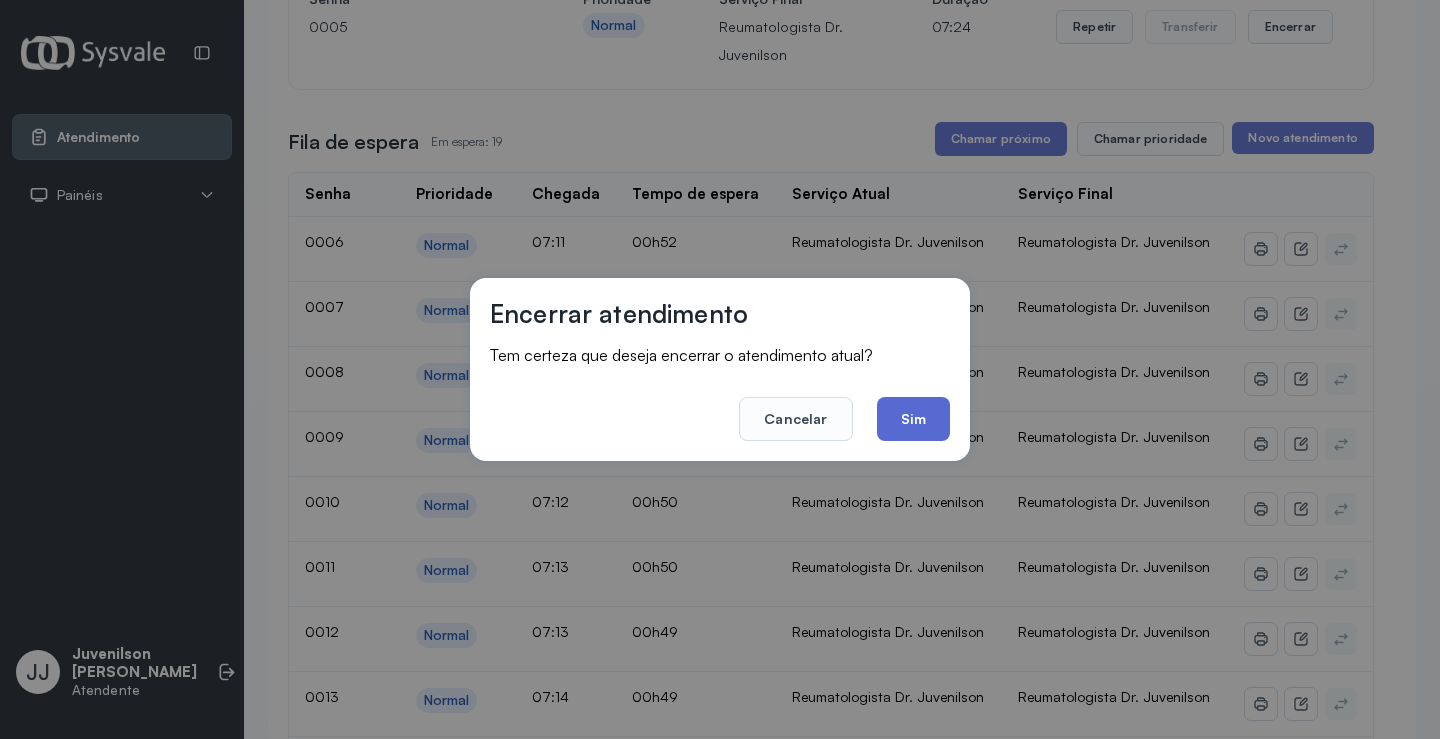 click on "Sim" 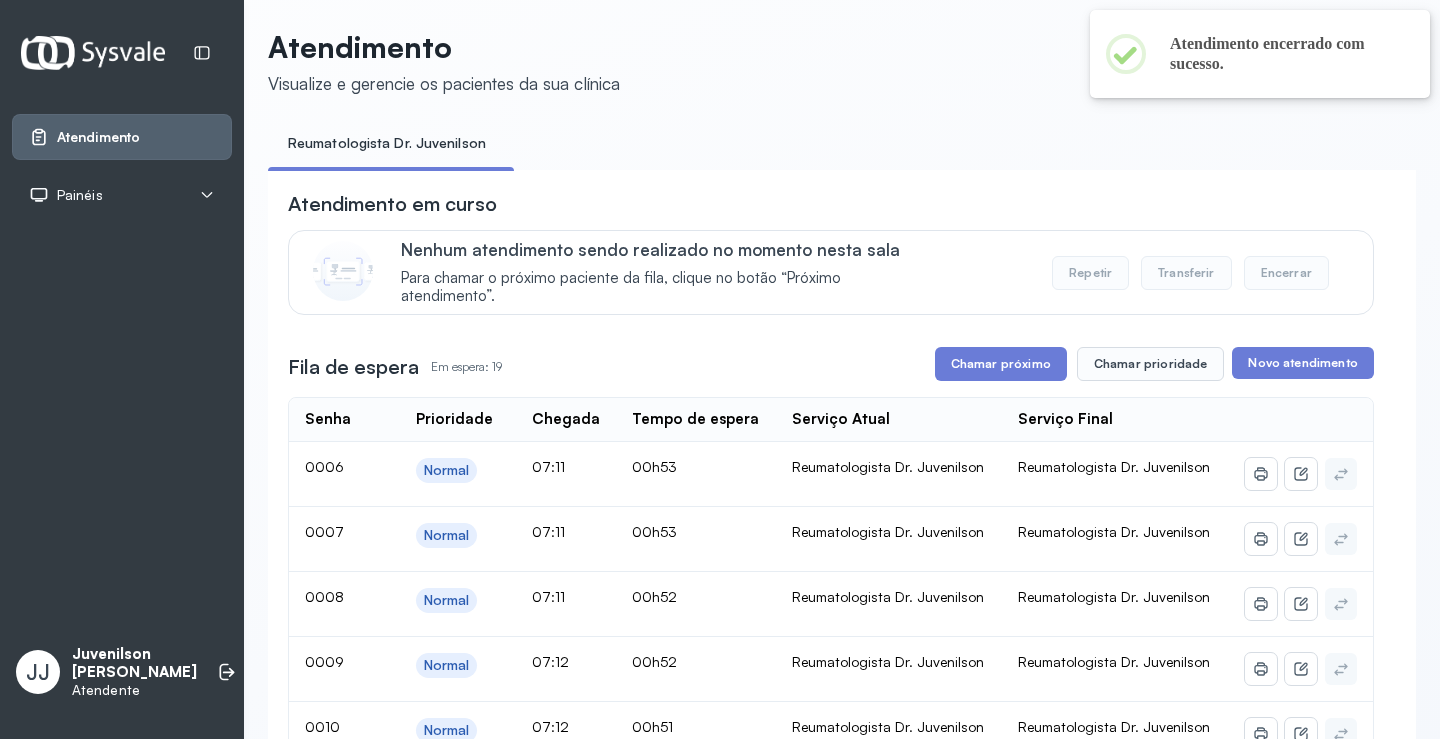 scroll, scrollTop: 0, scrollLeft: 0, axis: both 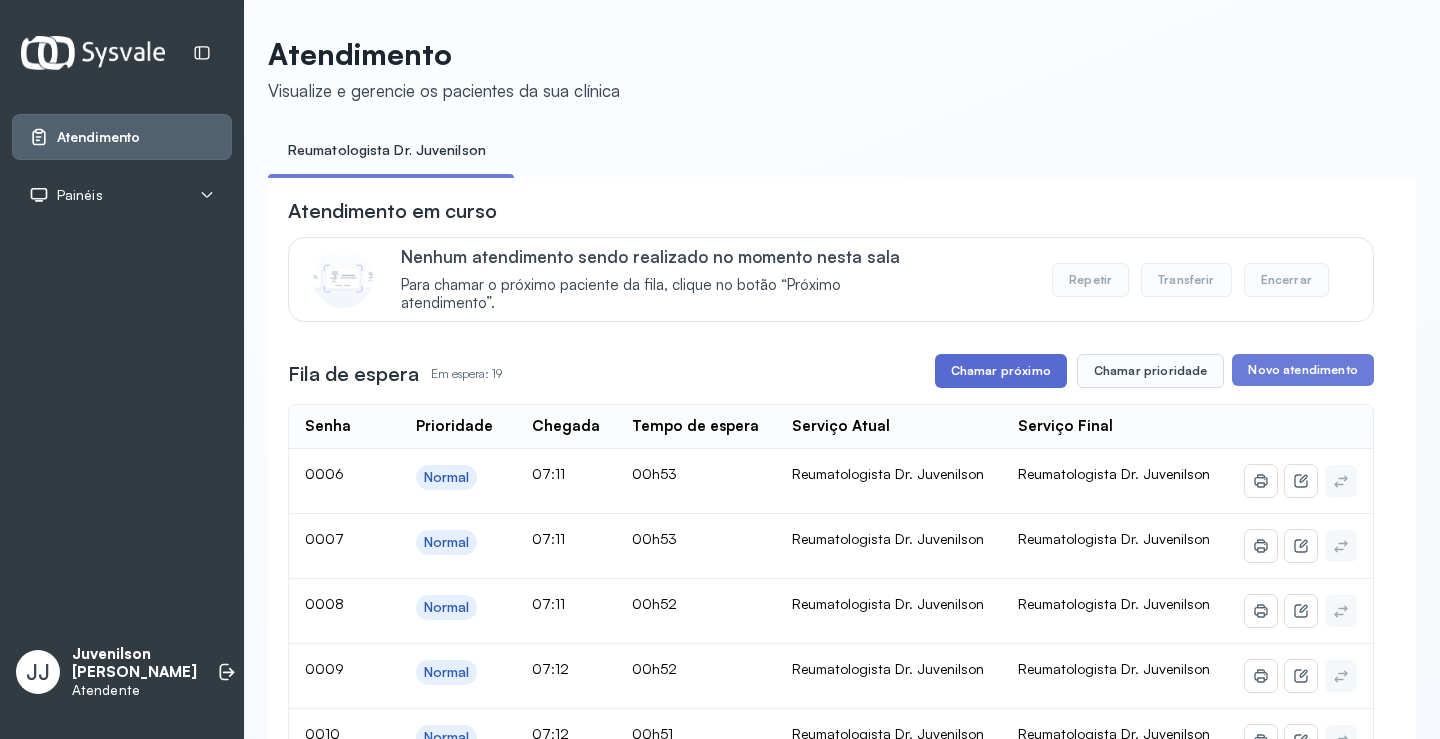 click on "Chamar próximo" at bounding box center [1001, 371] 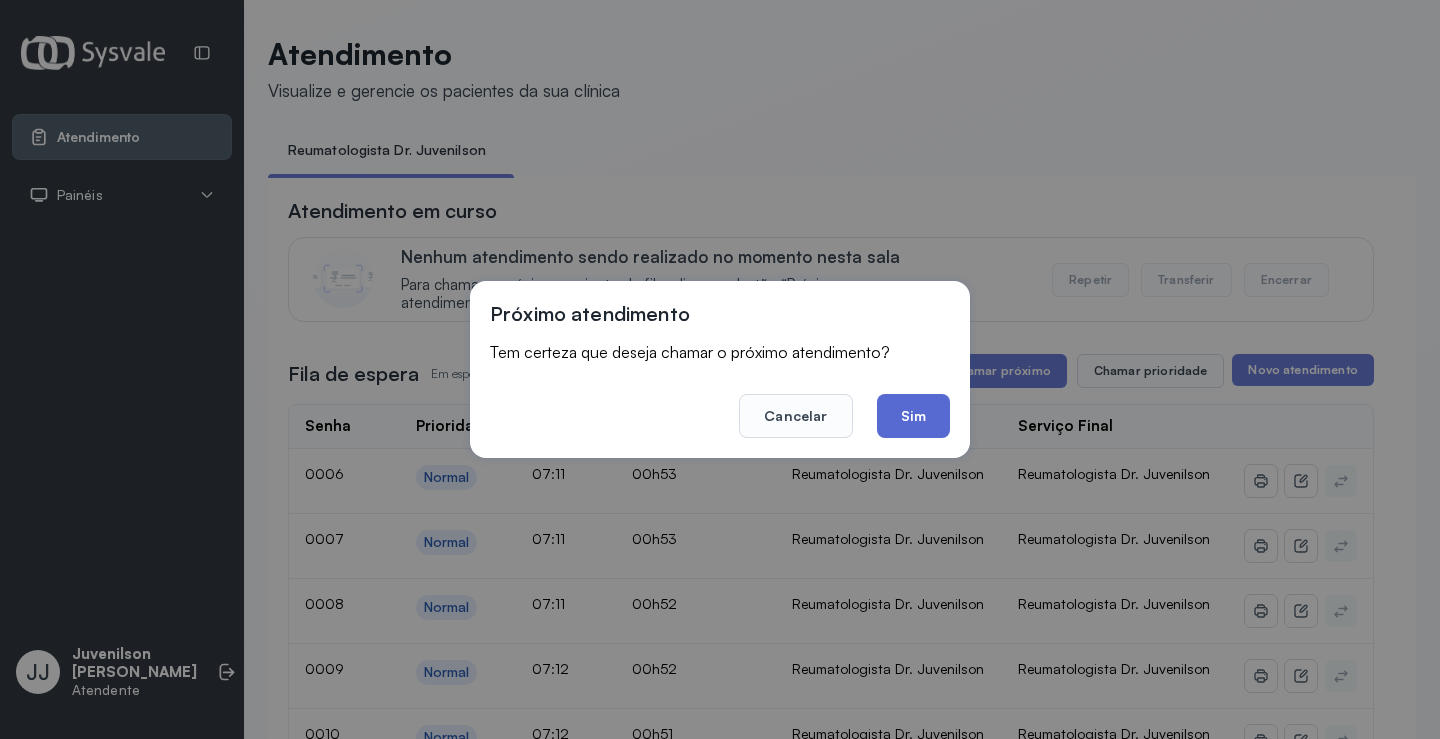 click on "Sim" 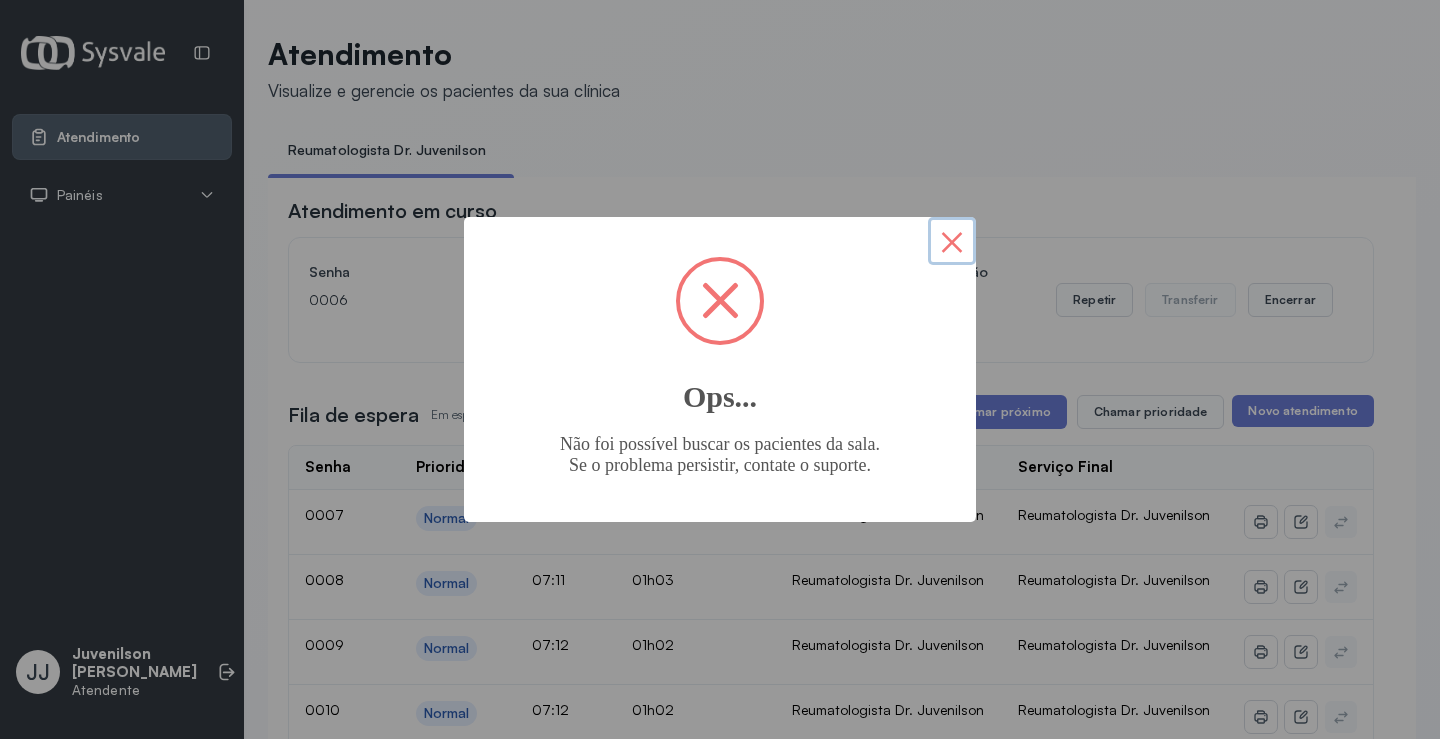 click on "×" at bounding box center [952, 241] 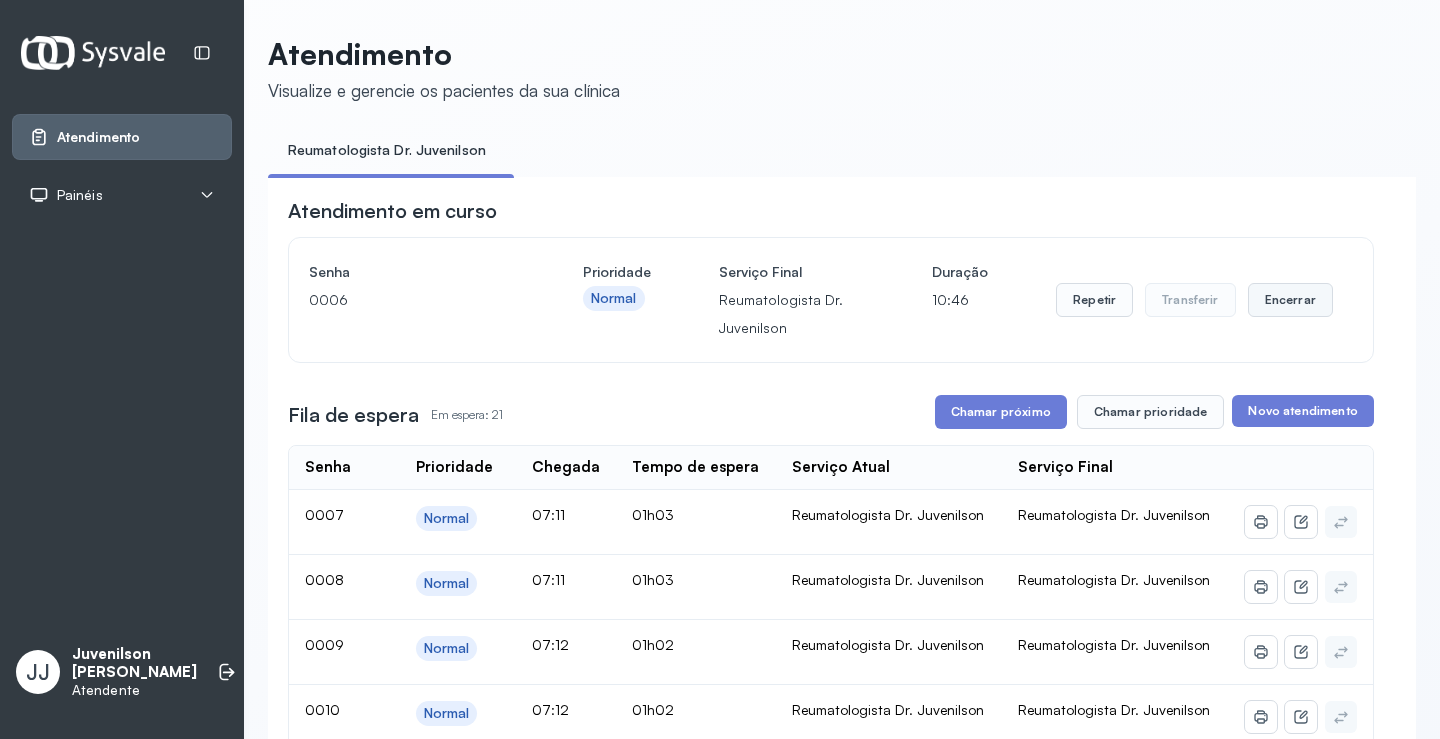 click on "Encerrar" at bounding box center [1290, 300] 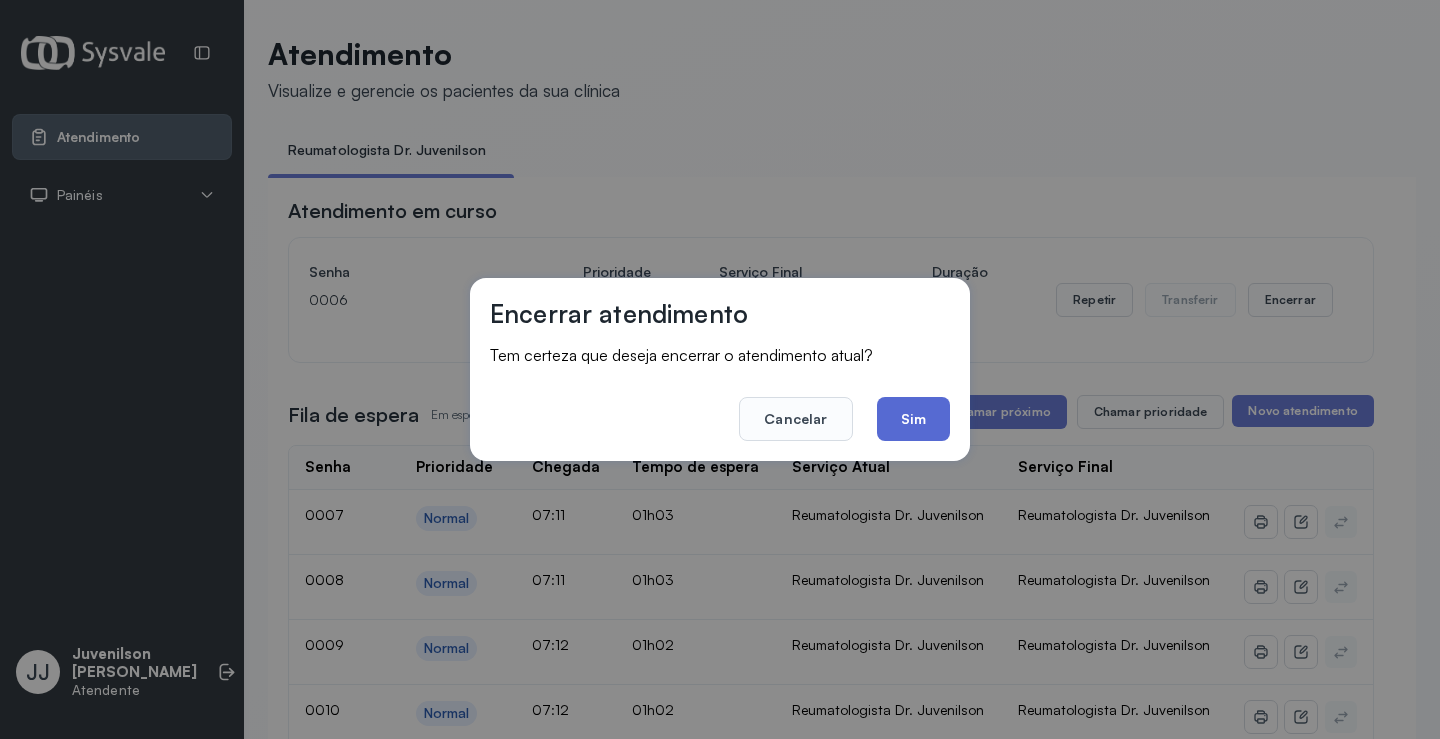 click on "Sim" 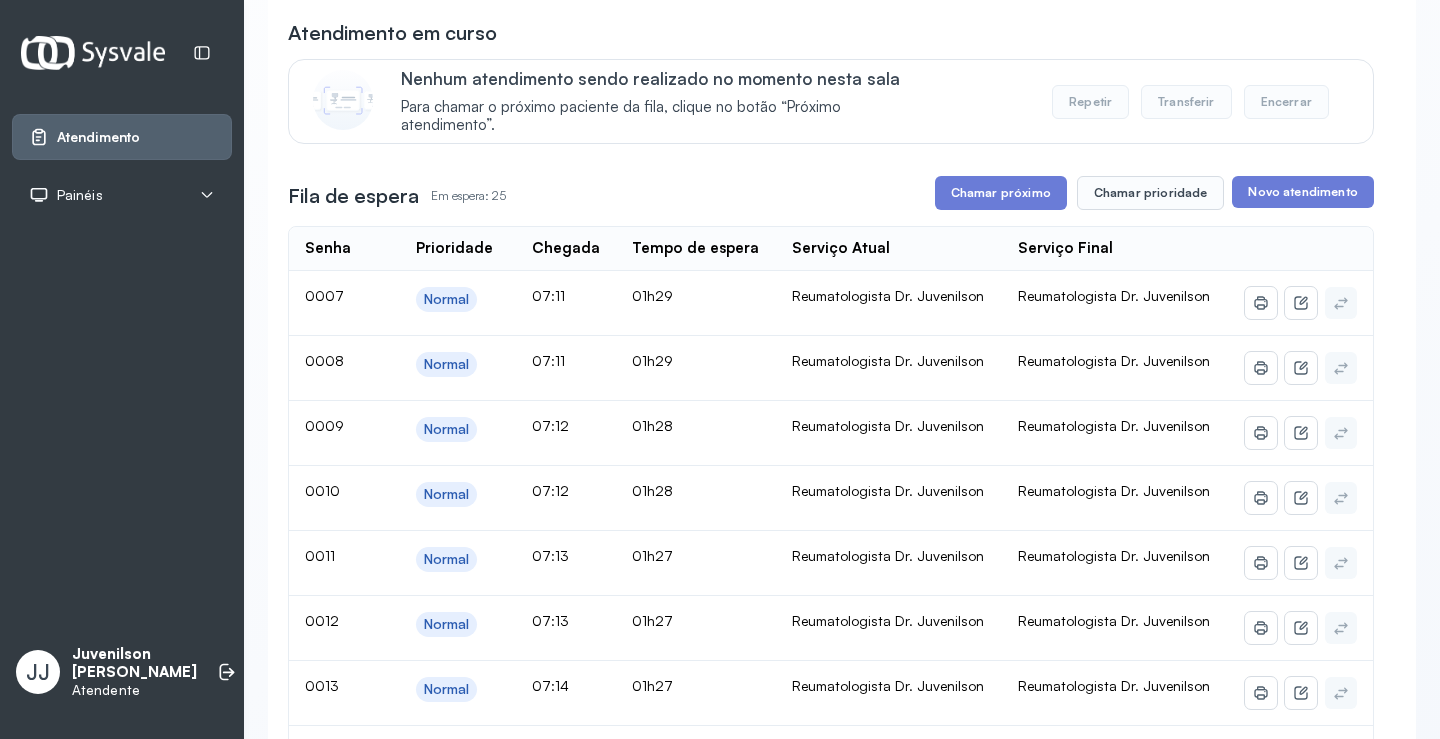 scroll, scrollTop: 0, scrollLeft: 0, axis: both 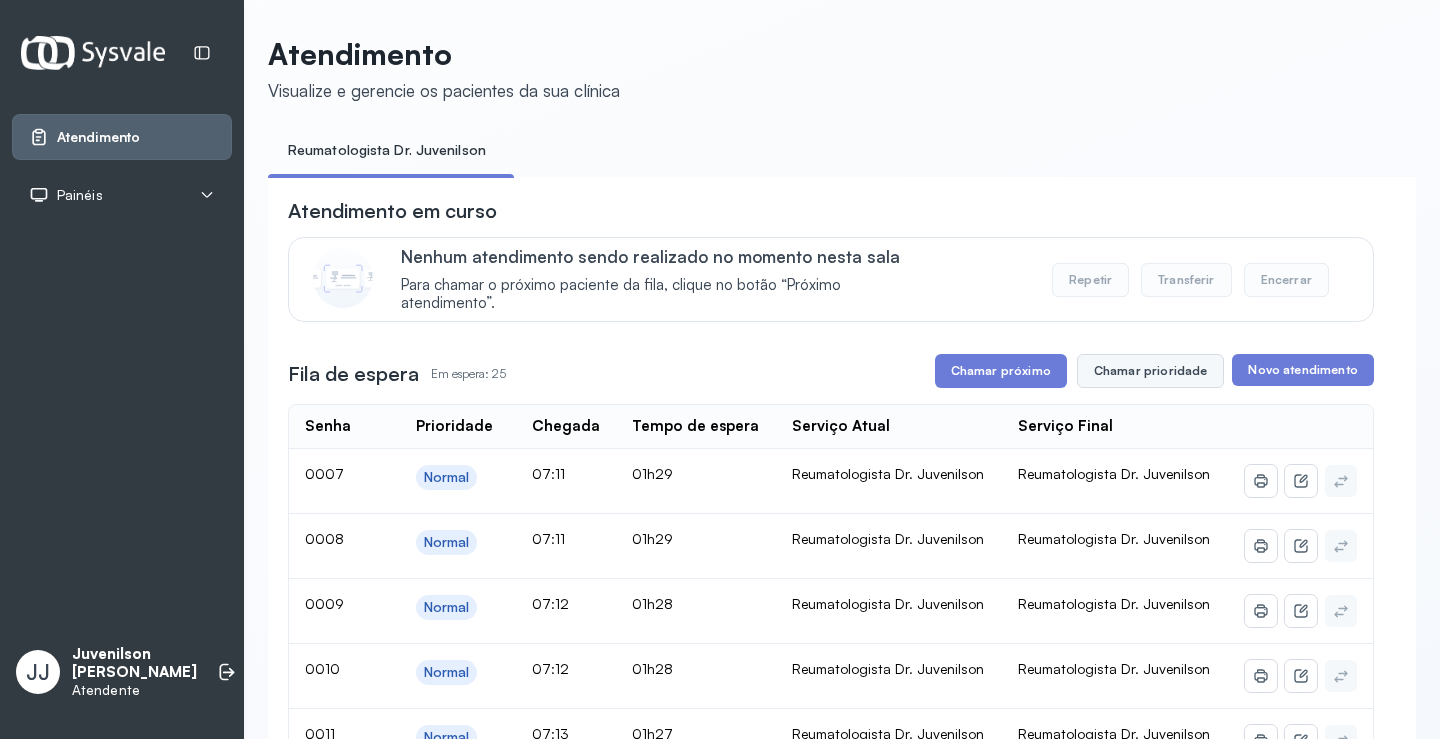 click on "Chamar prioridade" at bounding box center [1151, 371] 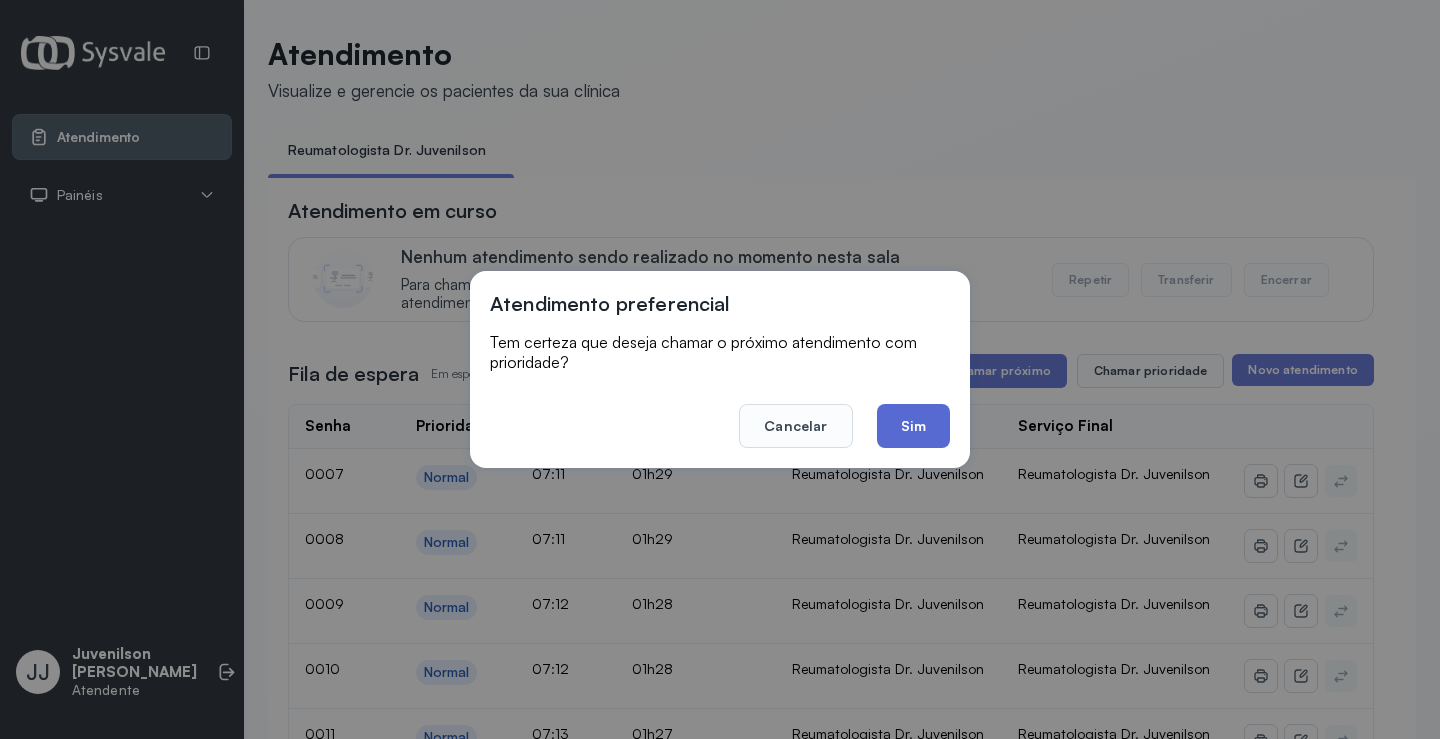 click on "Sim" 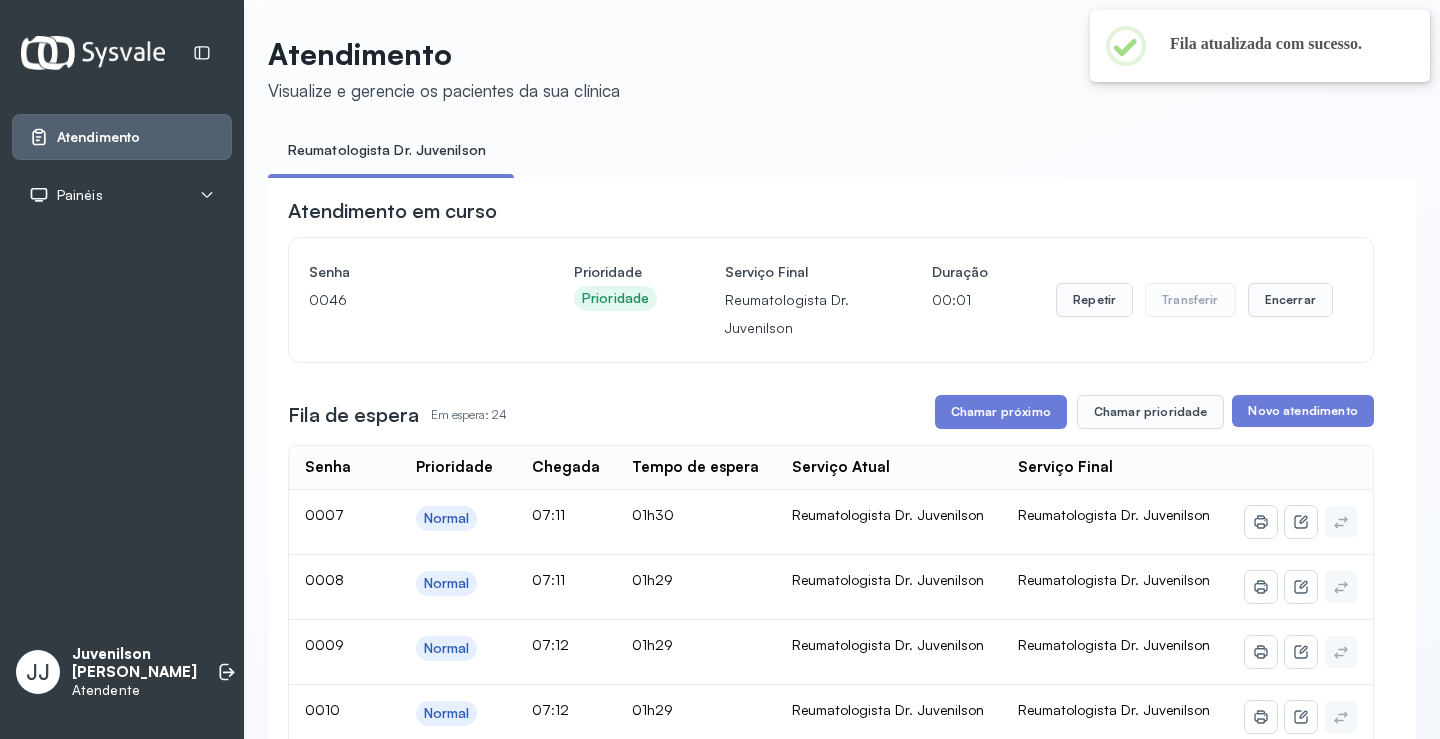 scroll, scrollTop: 1, scrollLeft: 0, axis: vertical 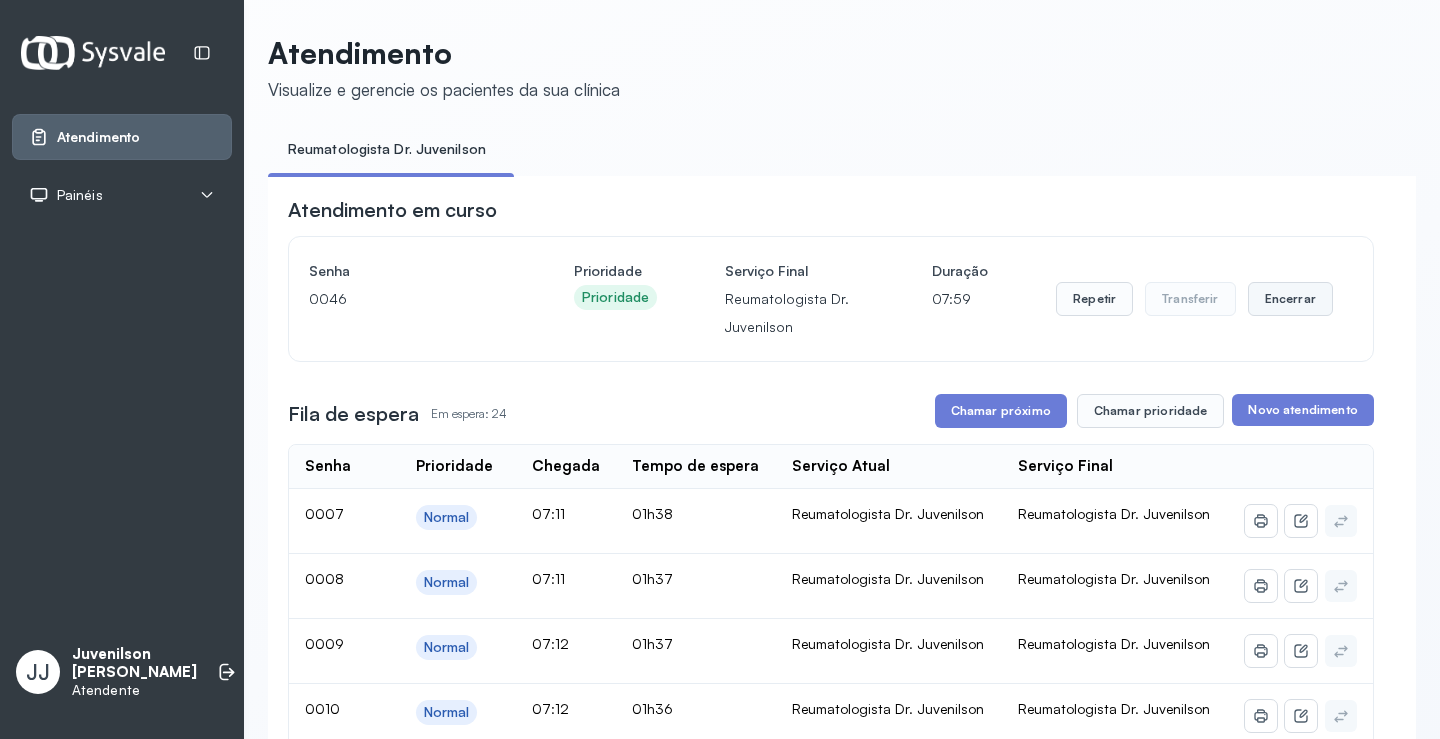 click on "Encerrar" at bounding box center (1290, 299) 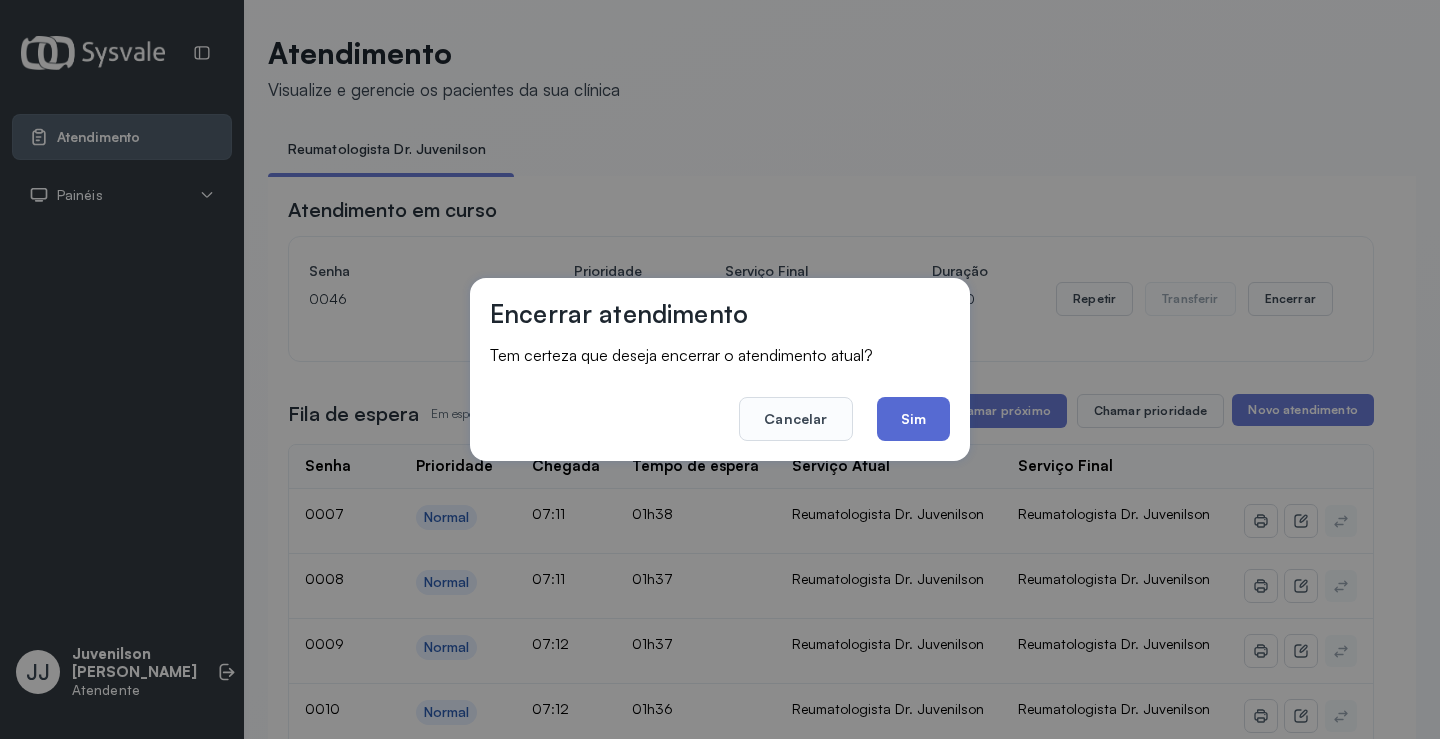 click on "Sim" 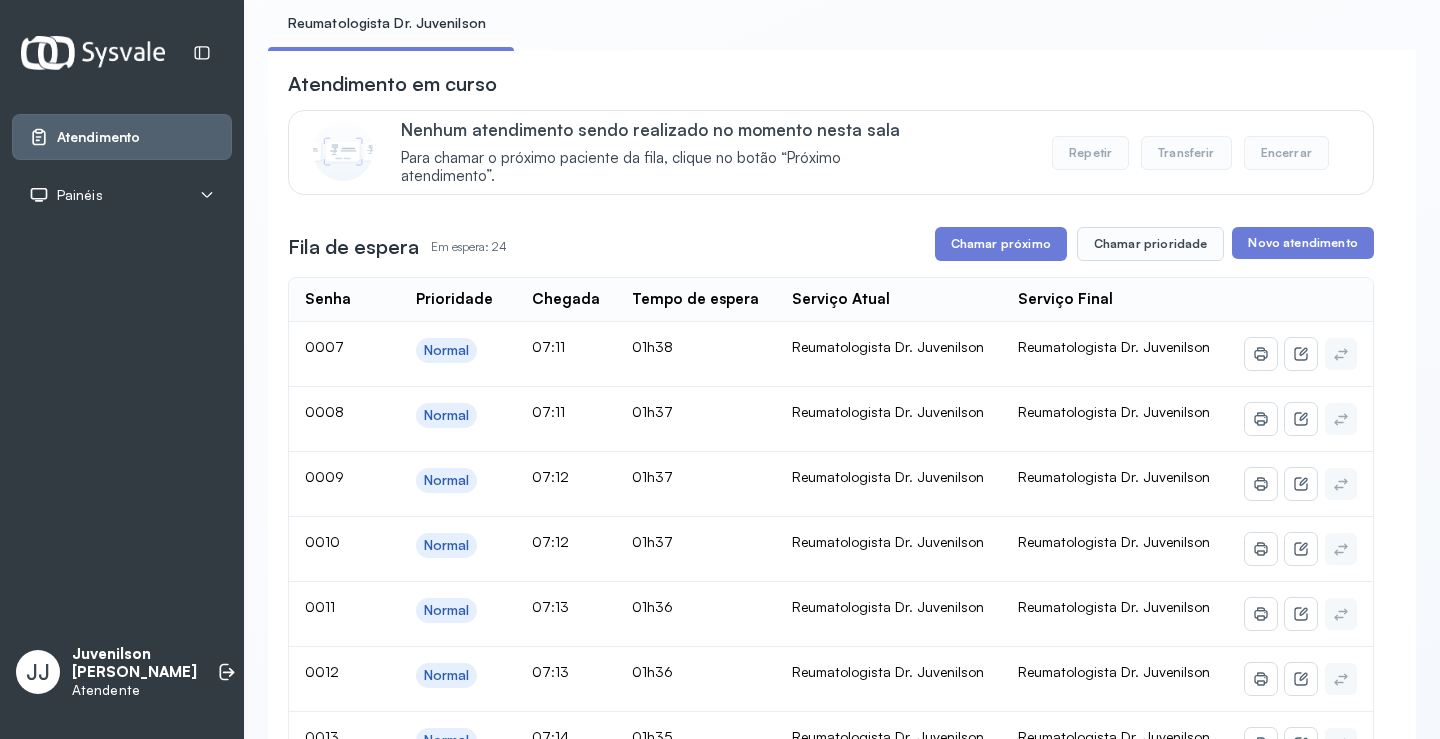 scroll, scrollTop: 101, scrollLeft: 0, axis: vertical 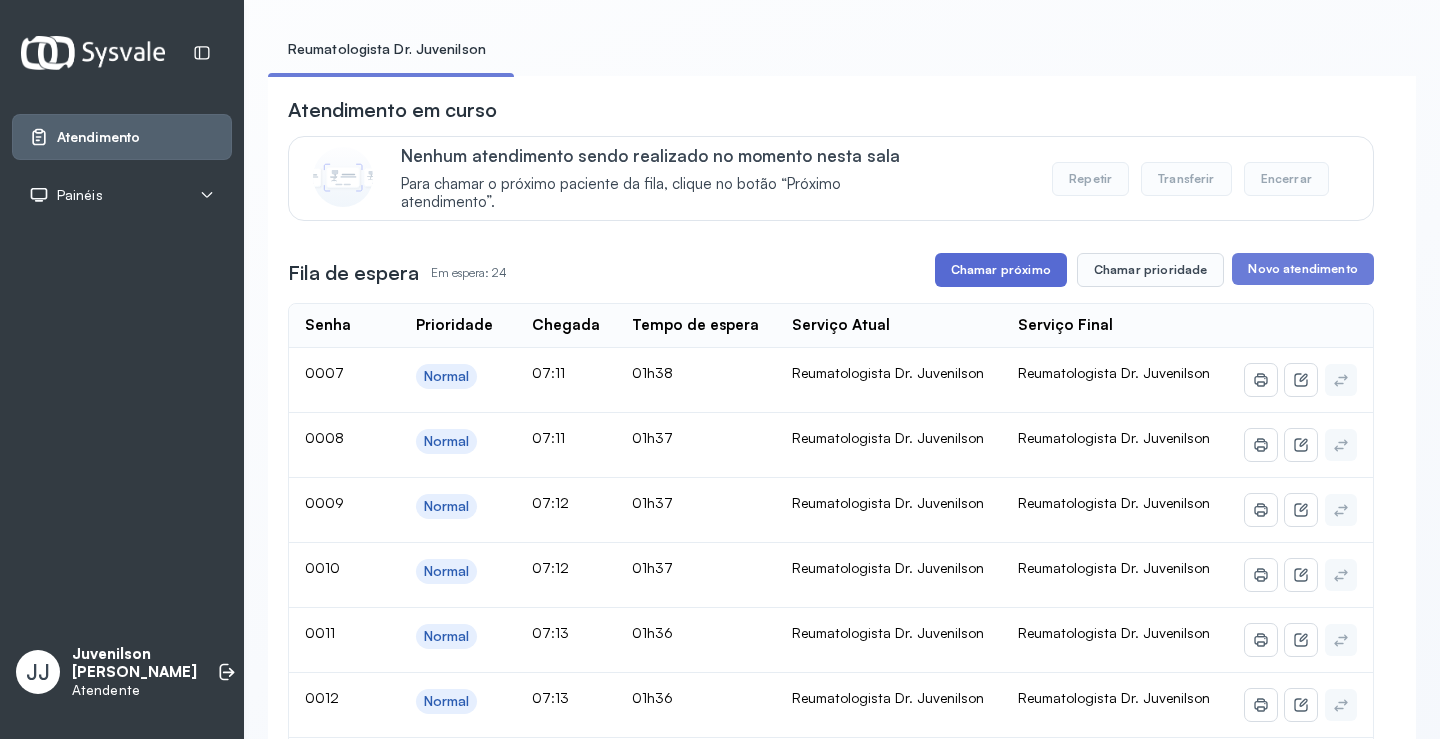 click on "Chamar próximo" at bounding box center (1001, 270) 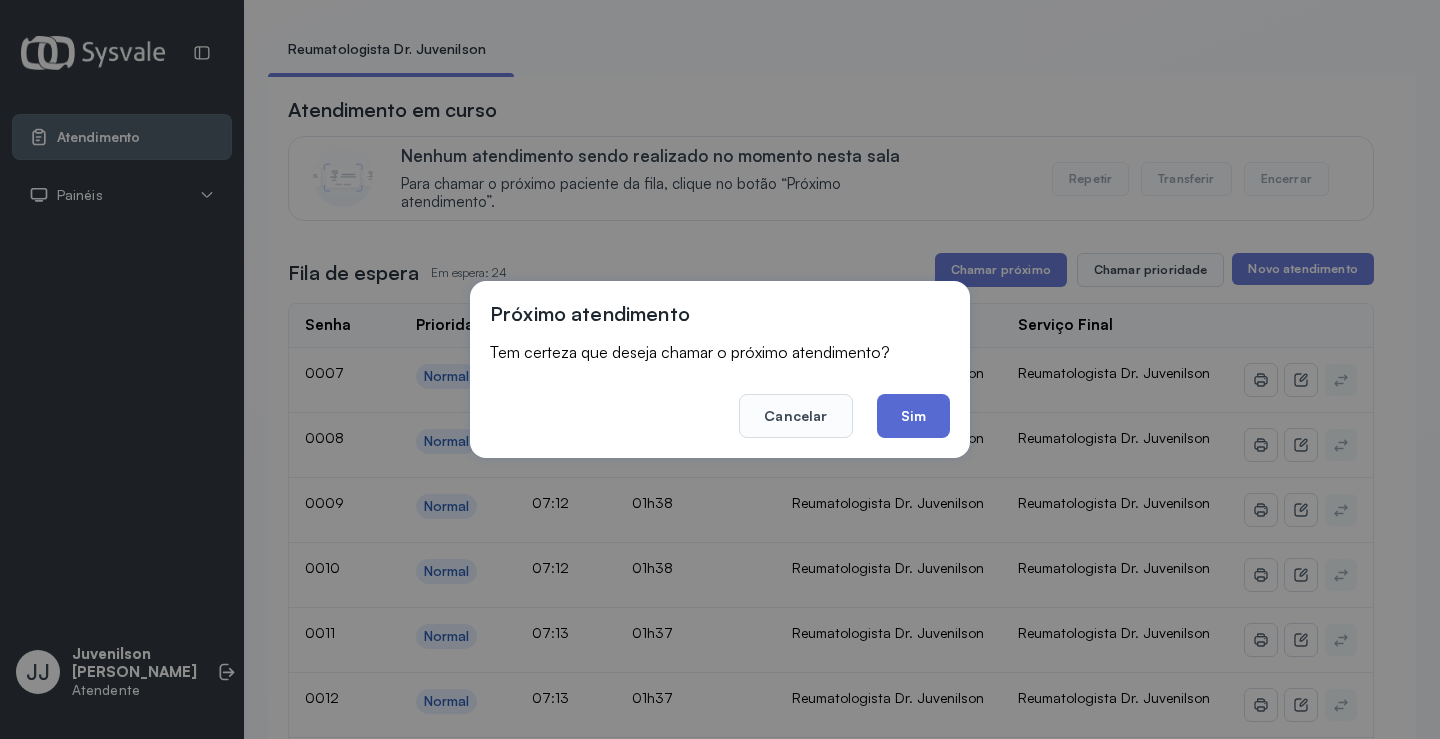 click on "Sim" 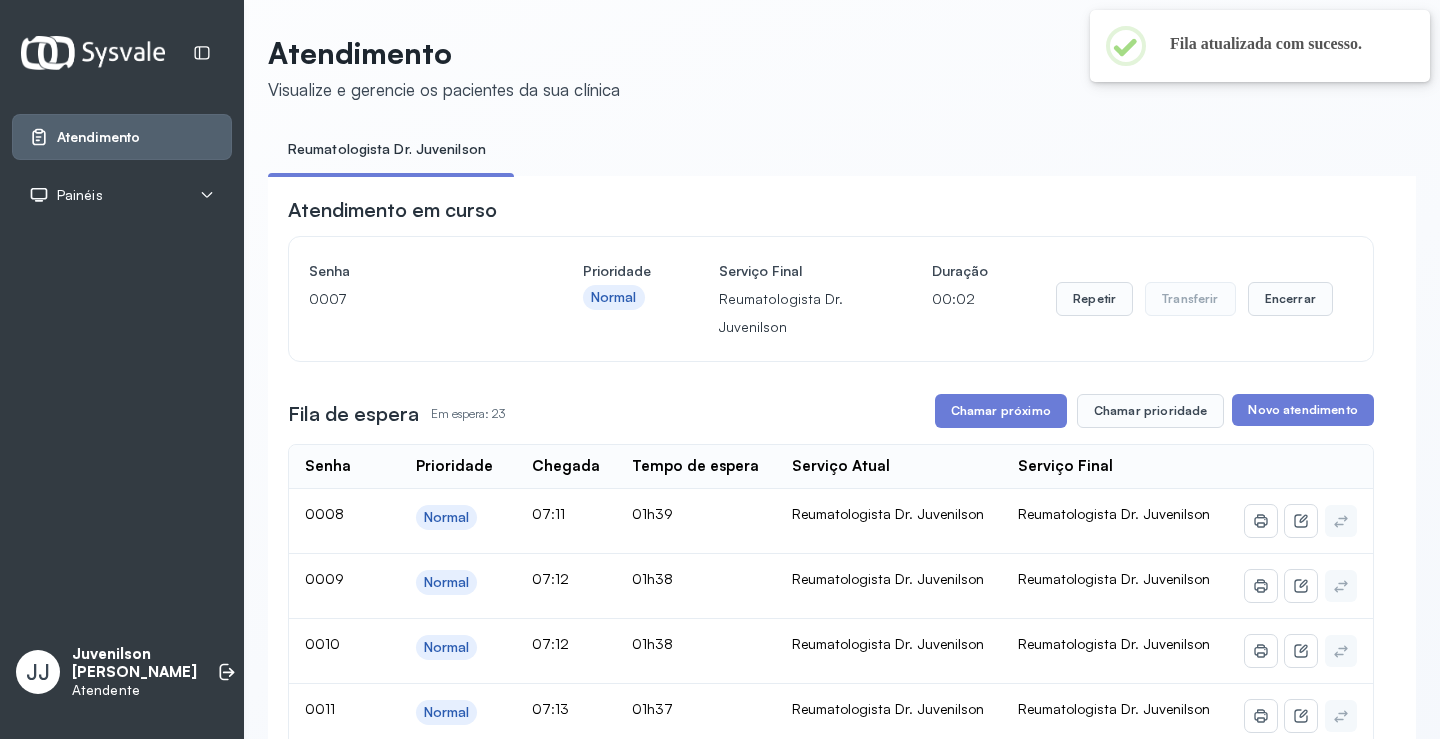 scroll, scrollTop: 101, scrollLeft: 0, axis: vertical 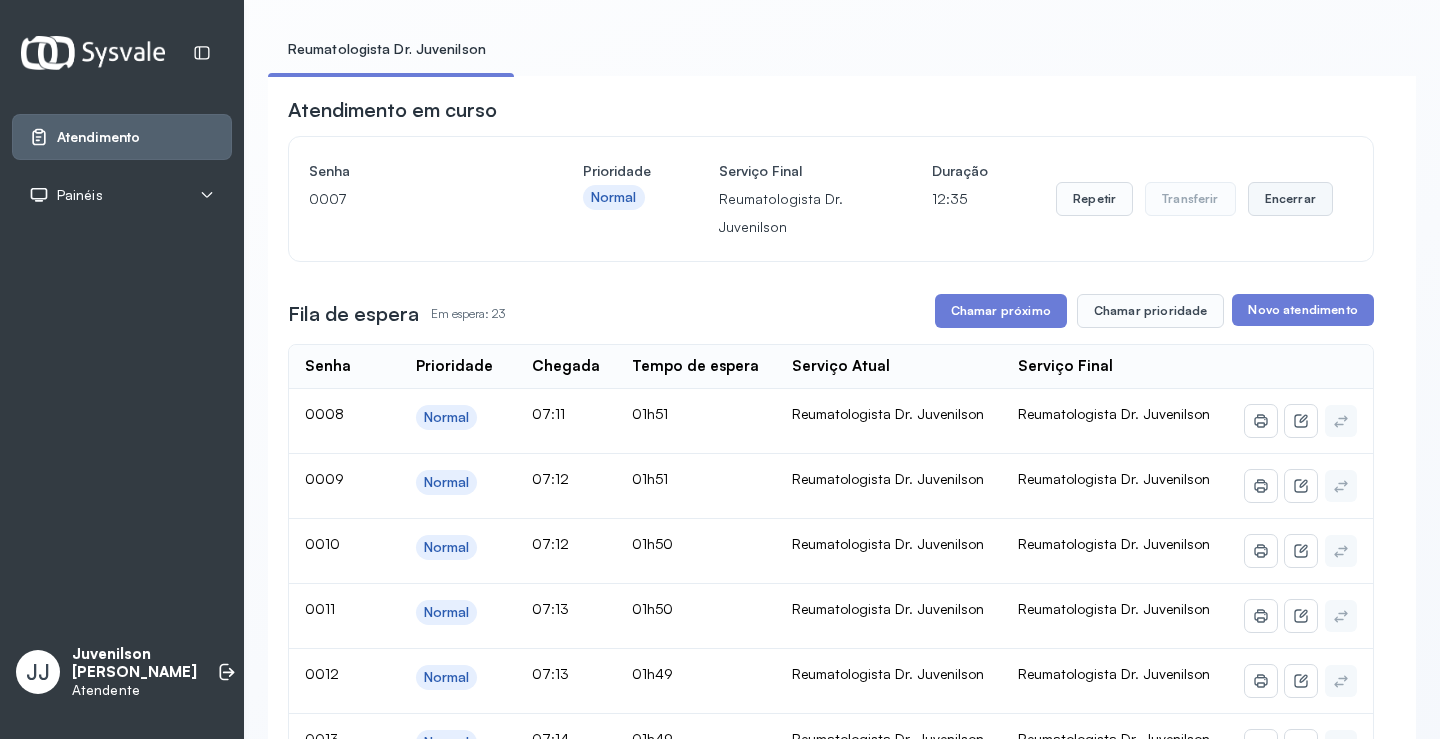 click on "Encerrar" at bounding box center [1290, 199] 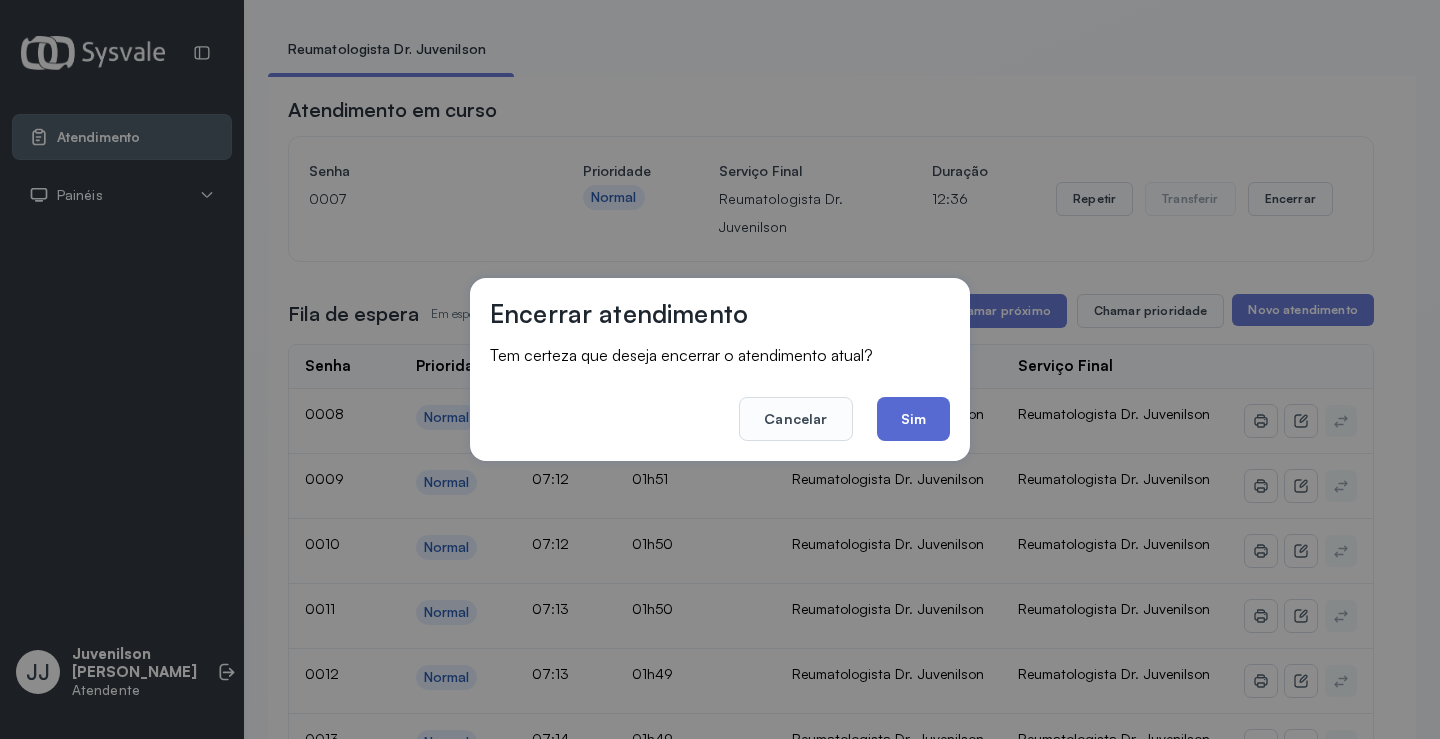 click on "Sim" 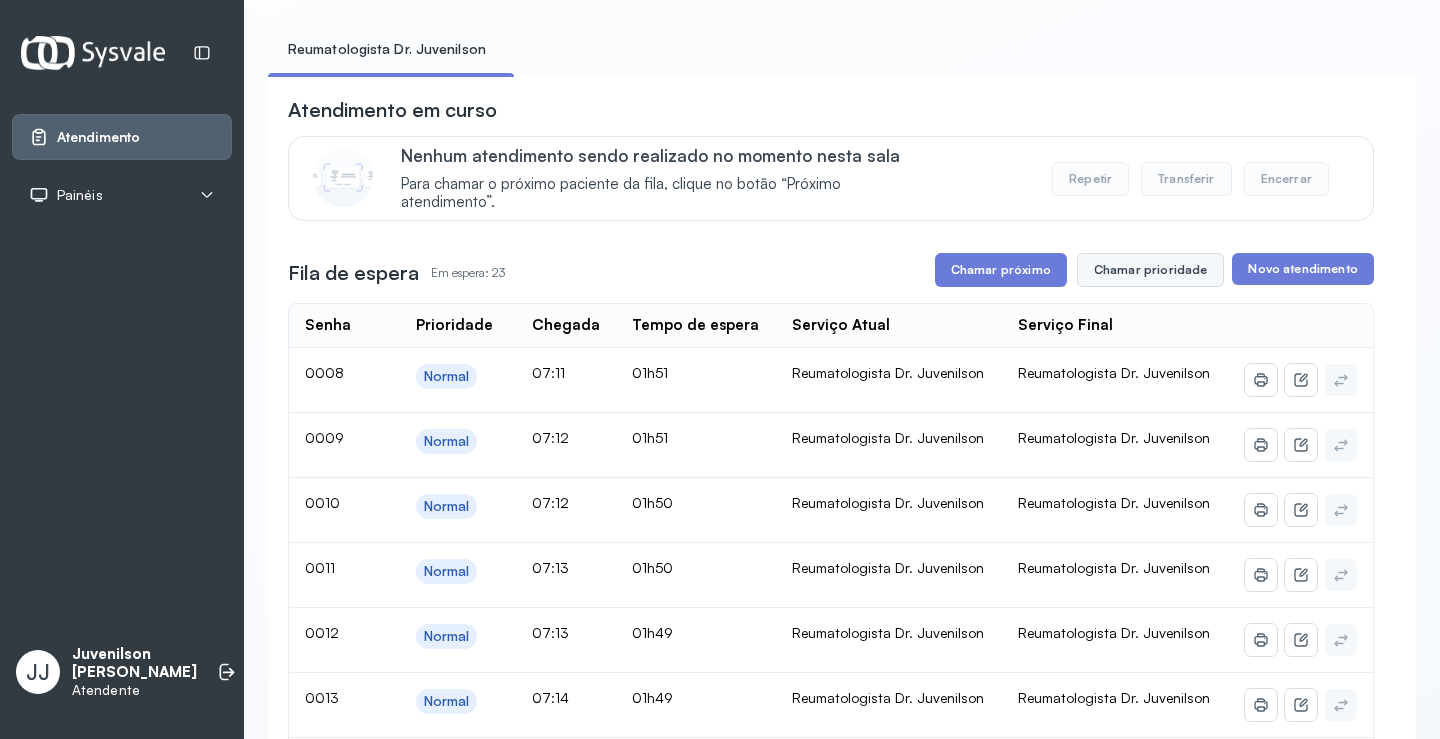 click on "Chamar prioridade" at bounding box center (1151, 270) 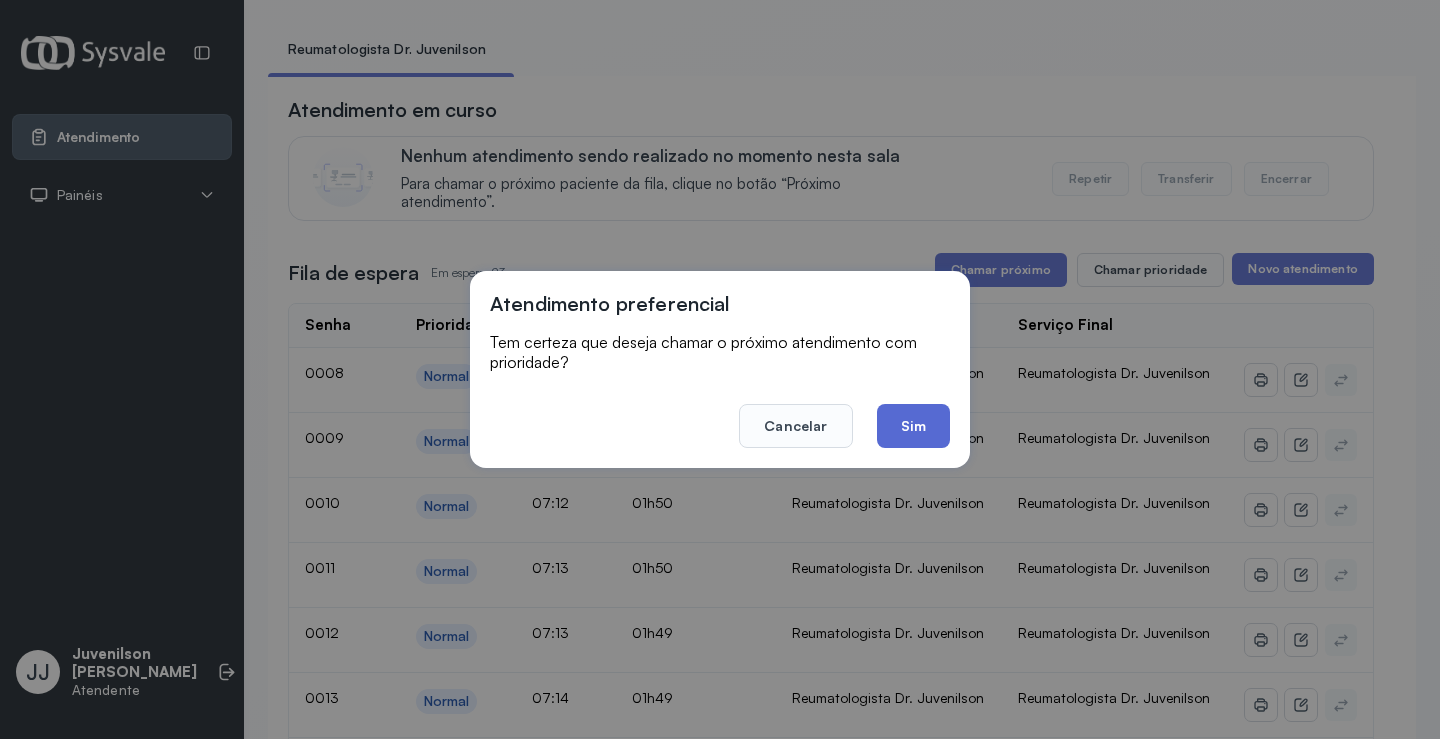 click on "Sim" 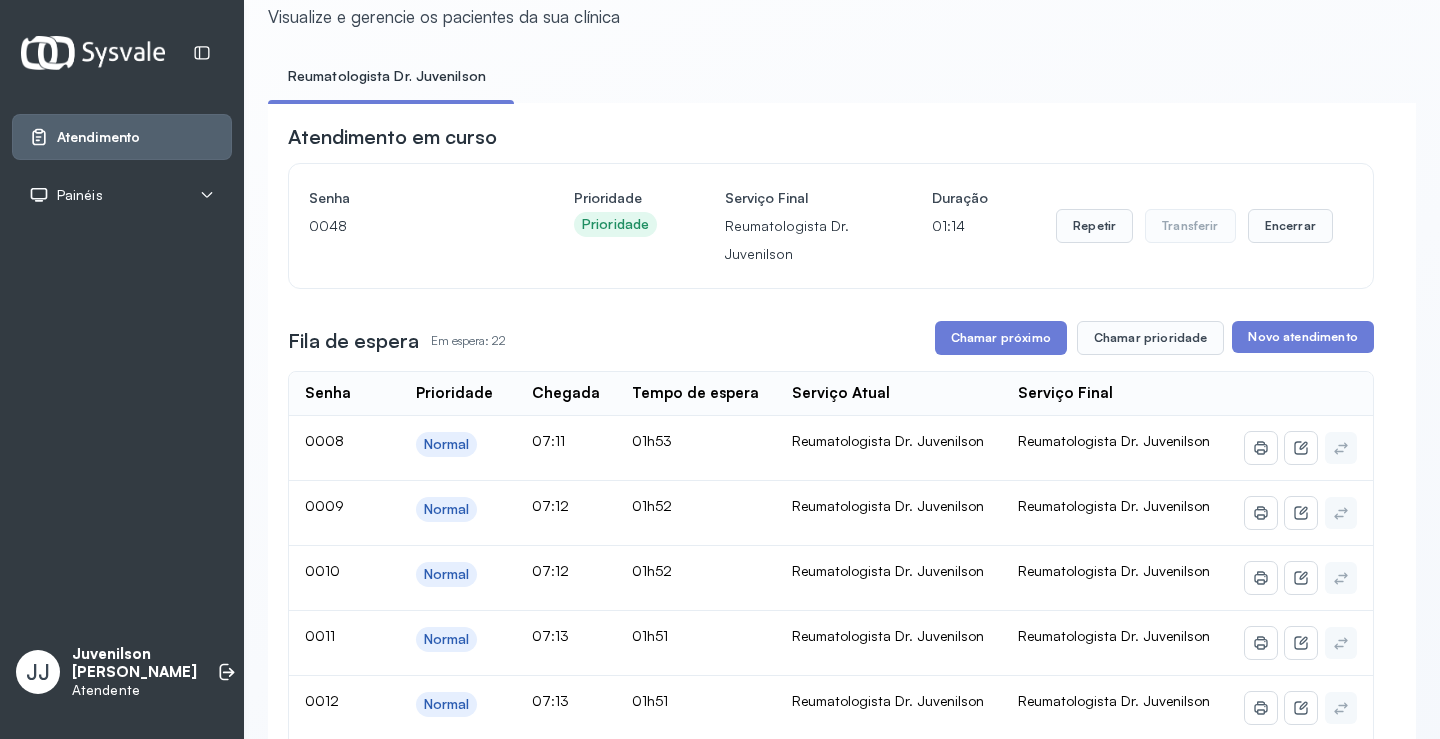 scroll, scrollTop: 1, scrollLeft: 0, axis: vertical 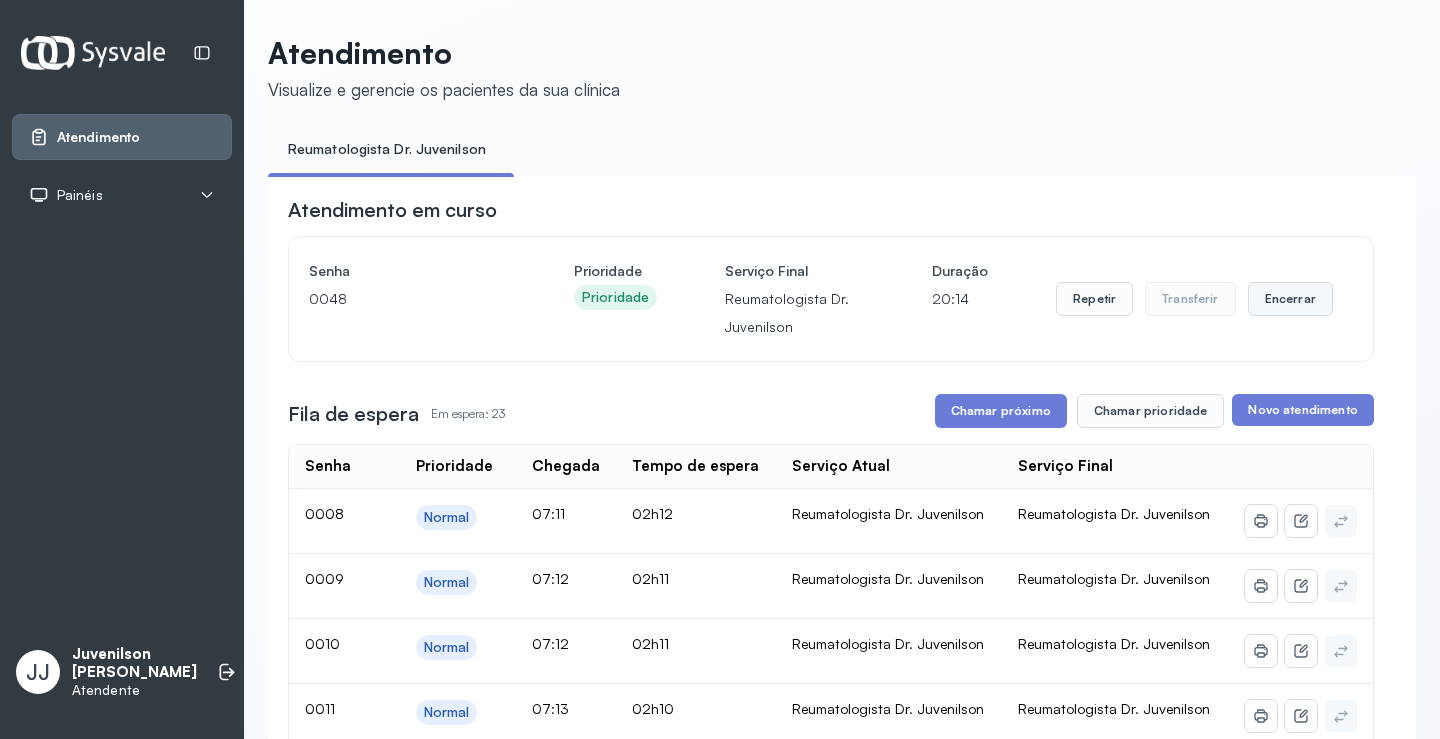 click on "Encerrar" at bounding box center (1290, 299) 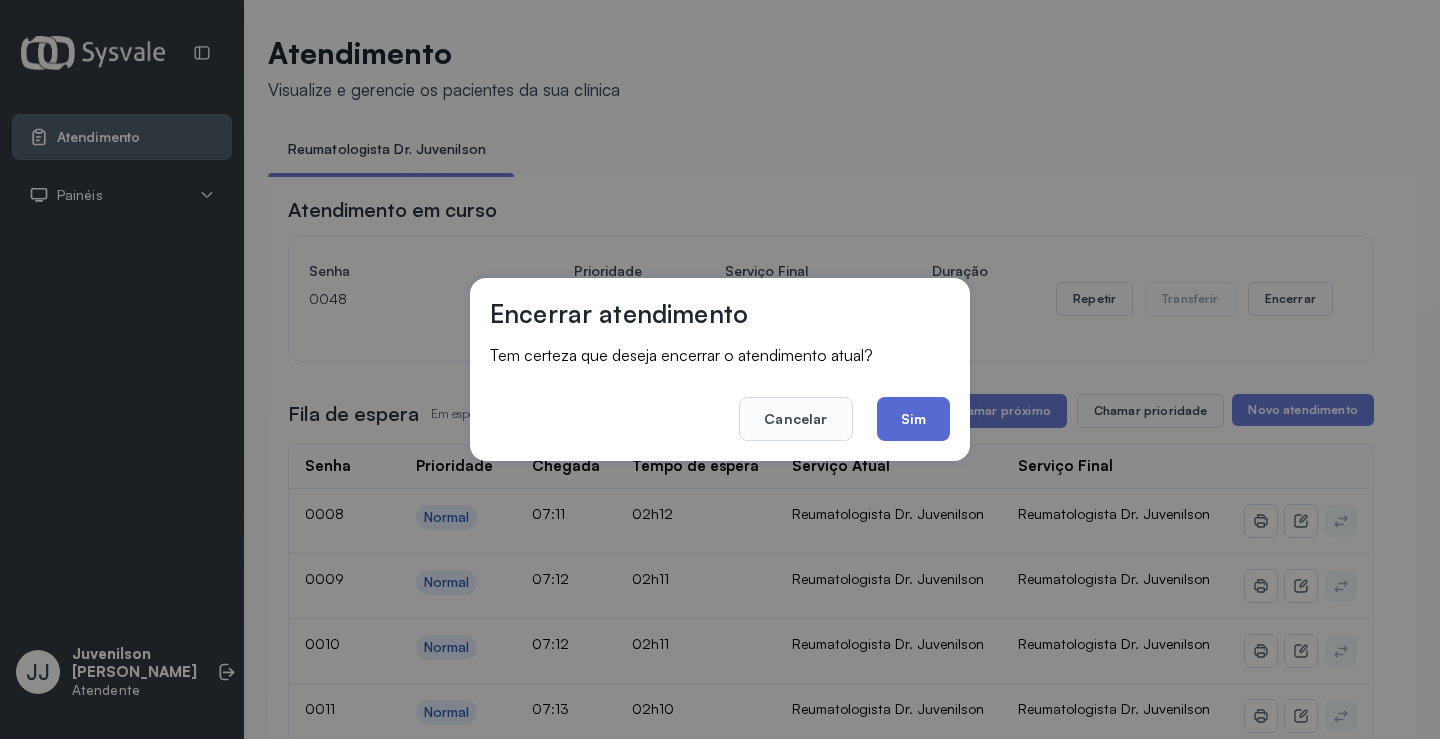 click on "Sim" 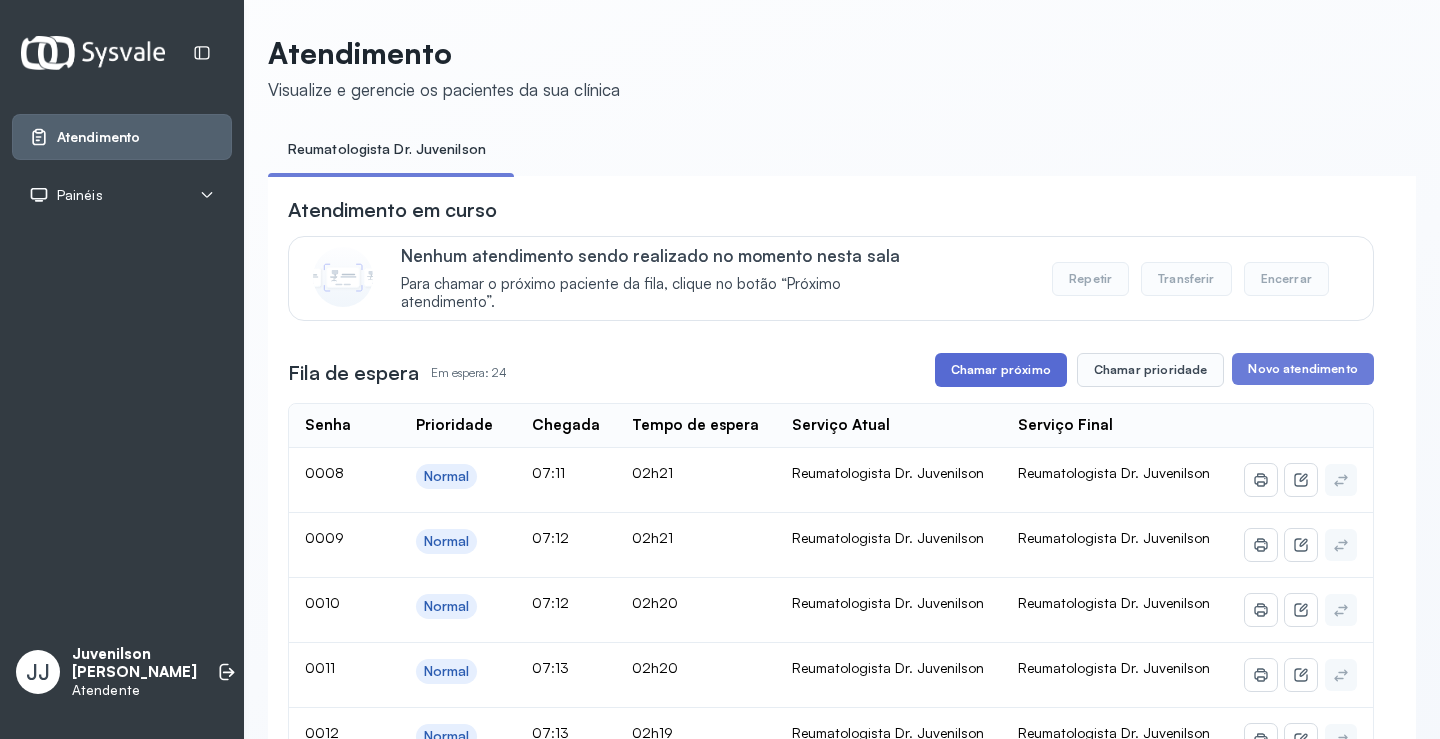 click on "Chamar próximo" at bounding box center (1001, 370) 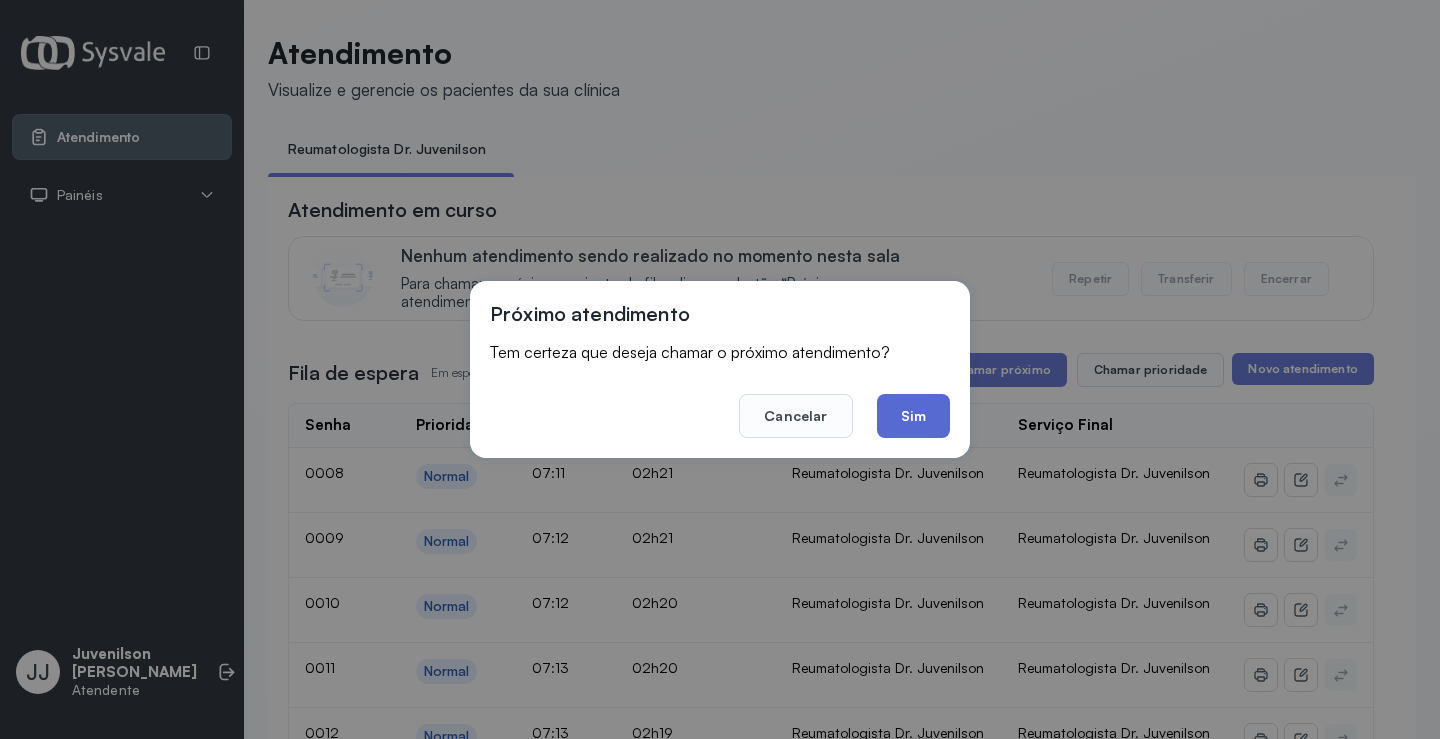 click on "Sim" 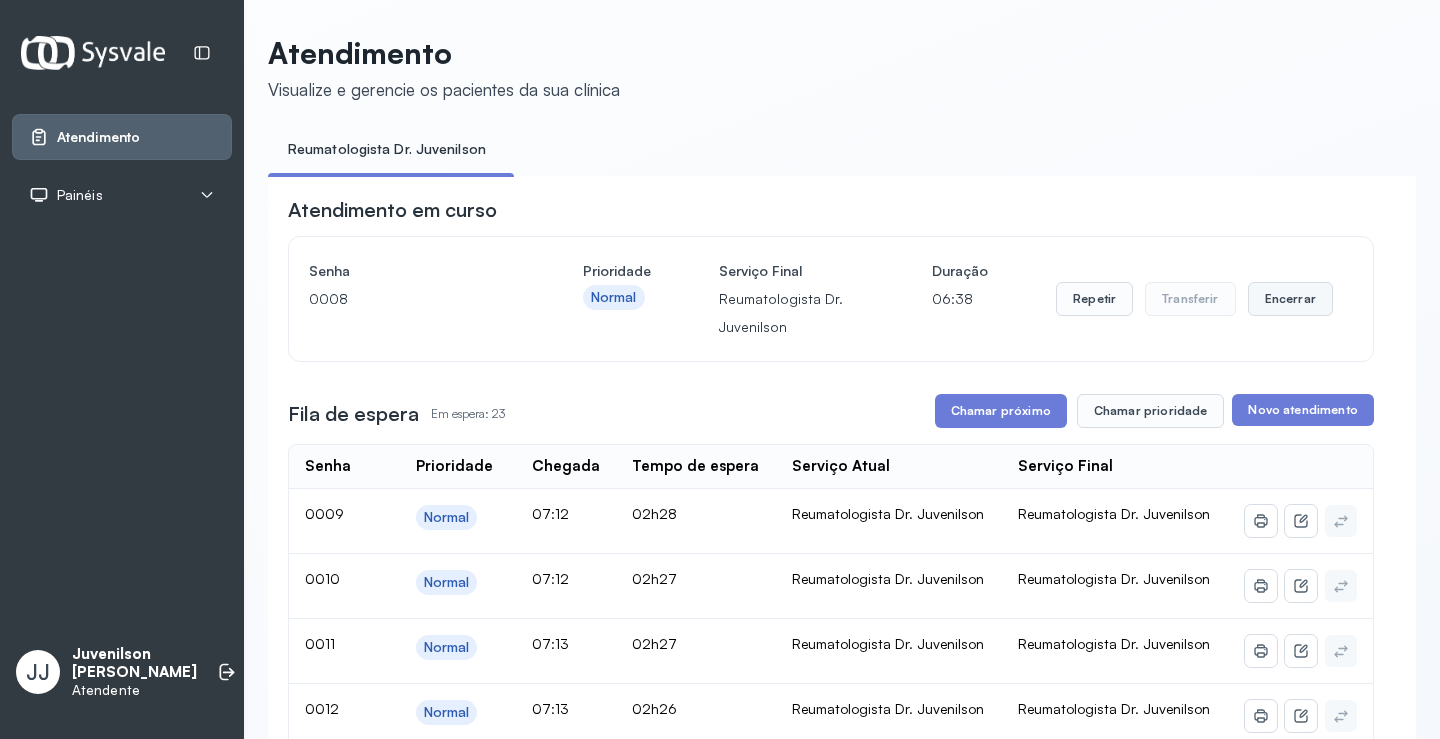 click on "Encerrar" at bounding box center (1290, 299) 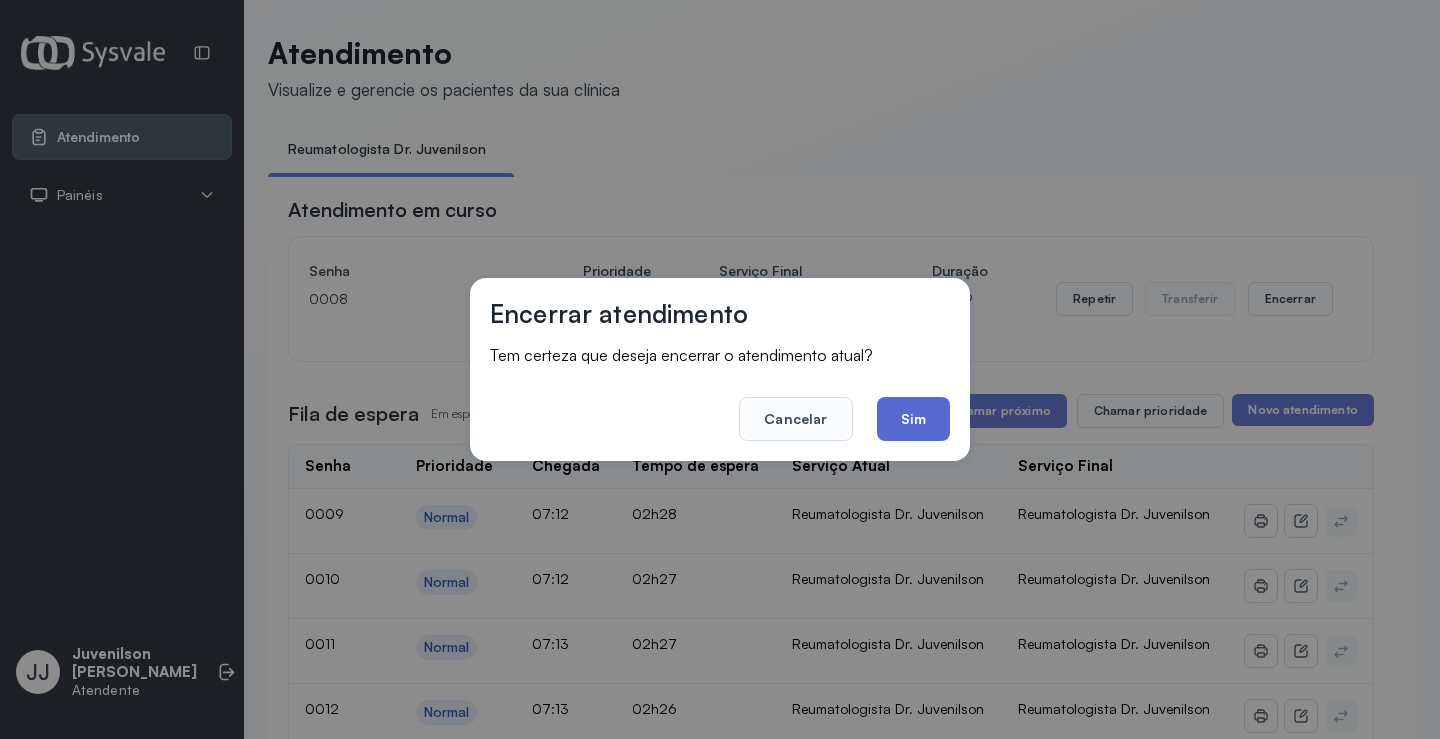 click on "Sim" 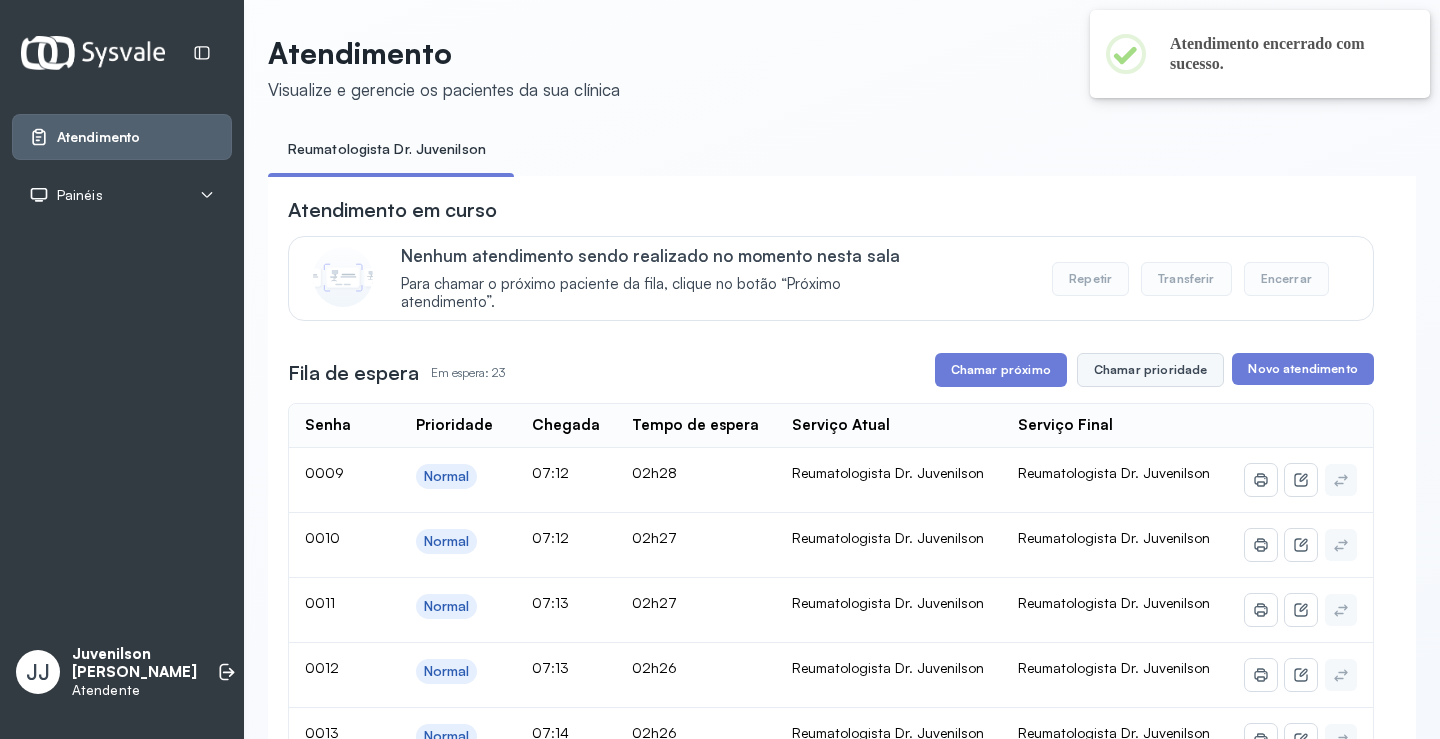 click on "Chamar prioridade" at bounding box center (1151, 370) 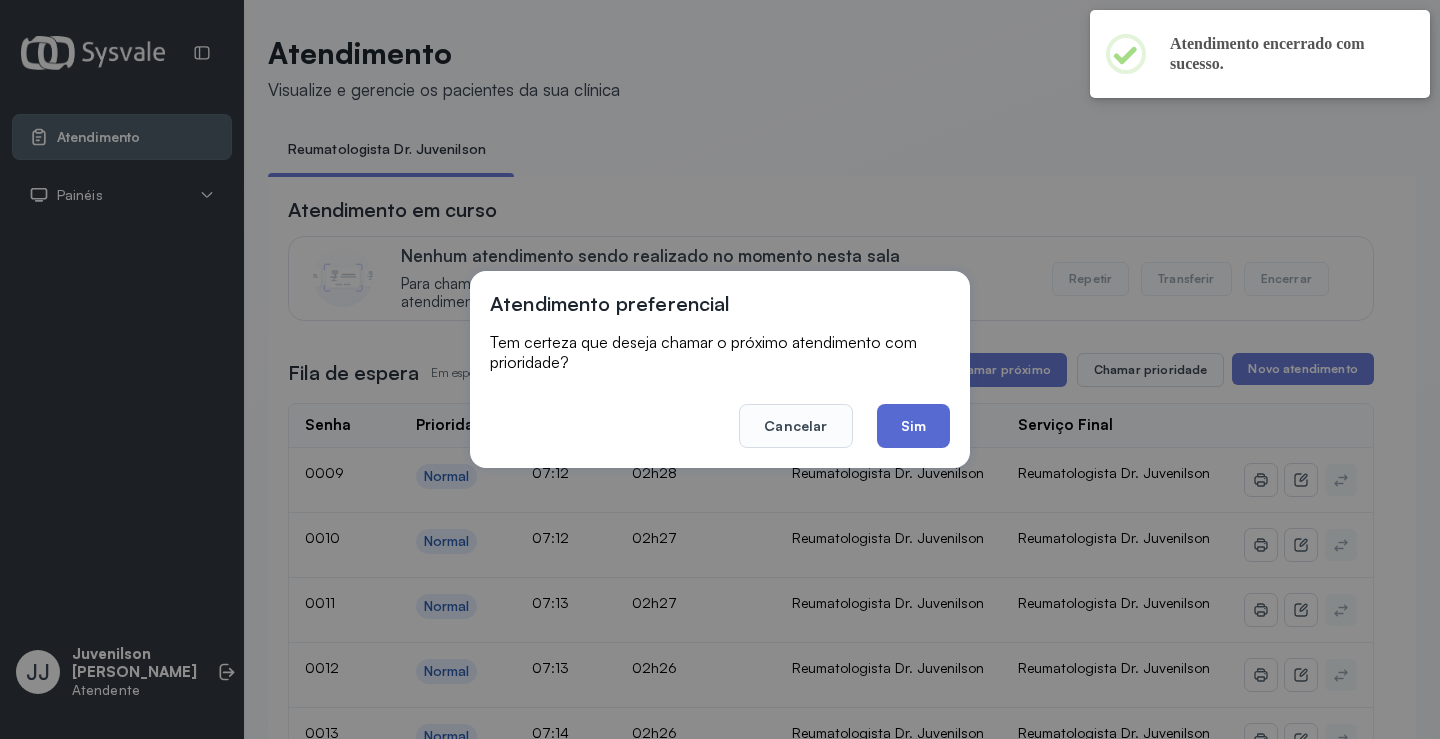 click on "Sim" 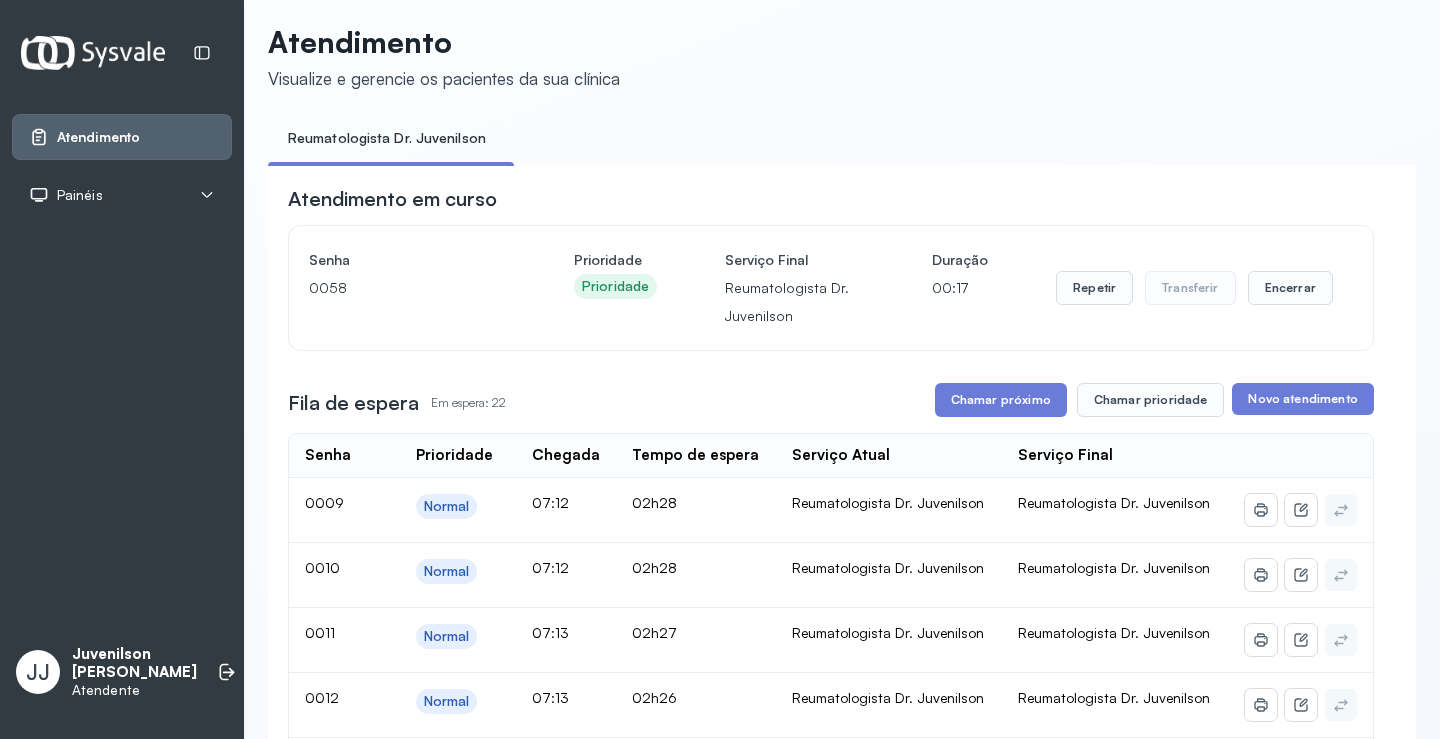 scroll, scrollTop: 1, scrollLeft: 0, axis: vertical 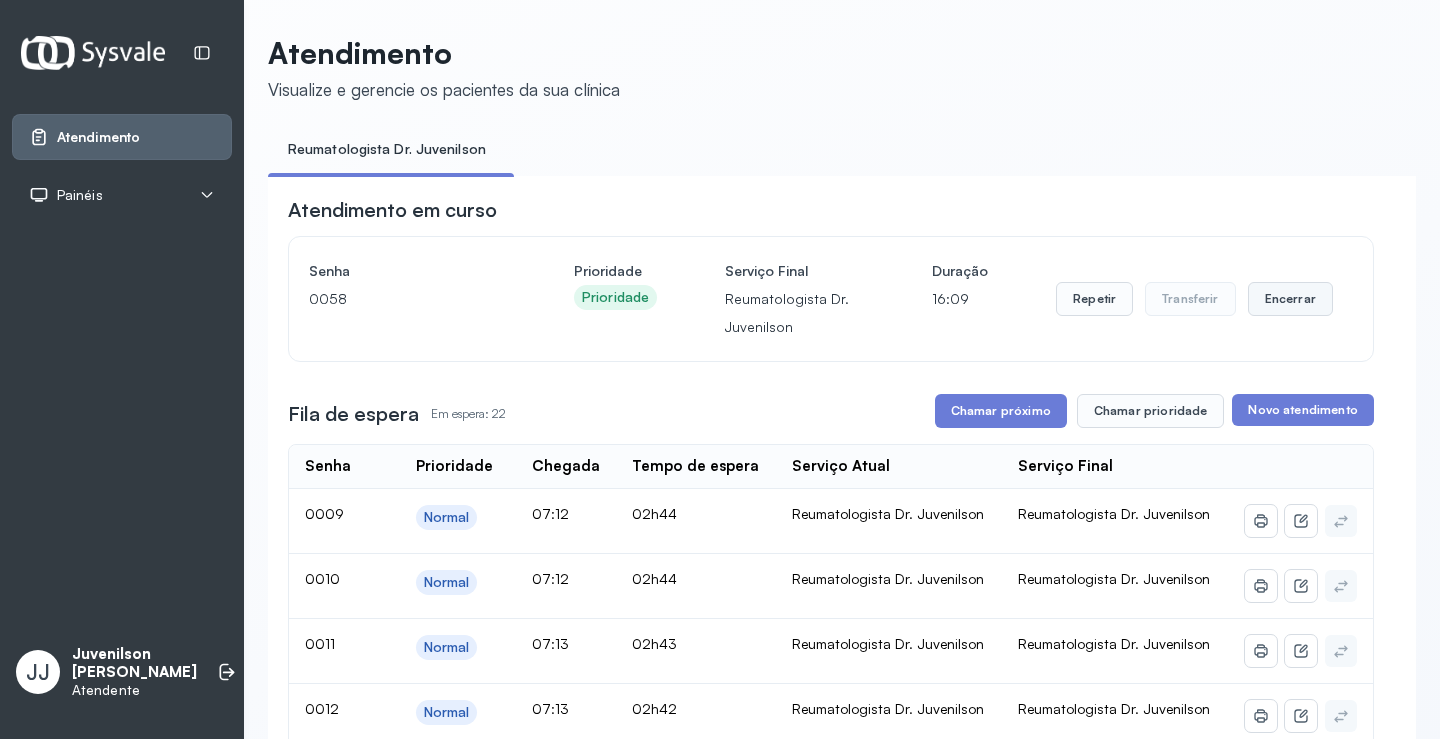 click on "Encerrar" at bounding box center (1290, 299) 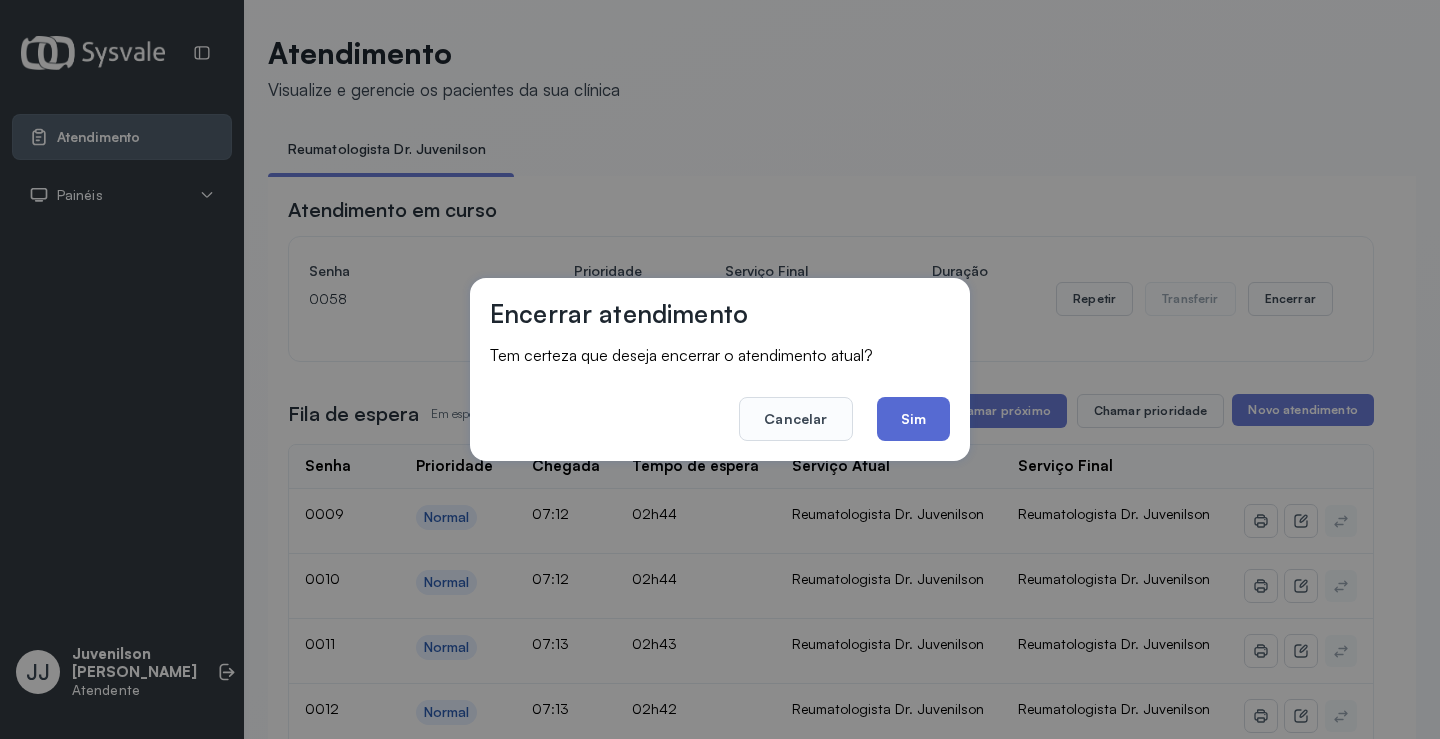 click on "Sim" 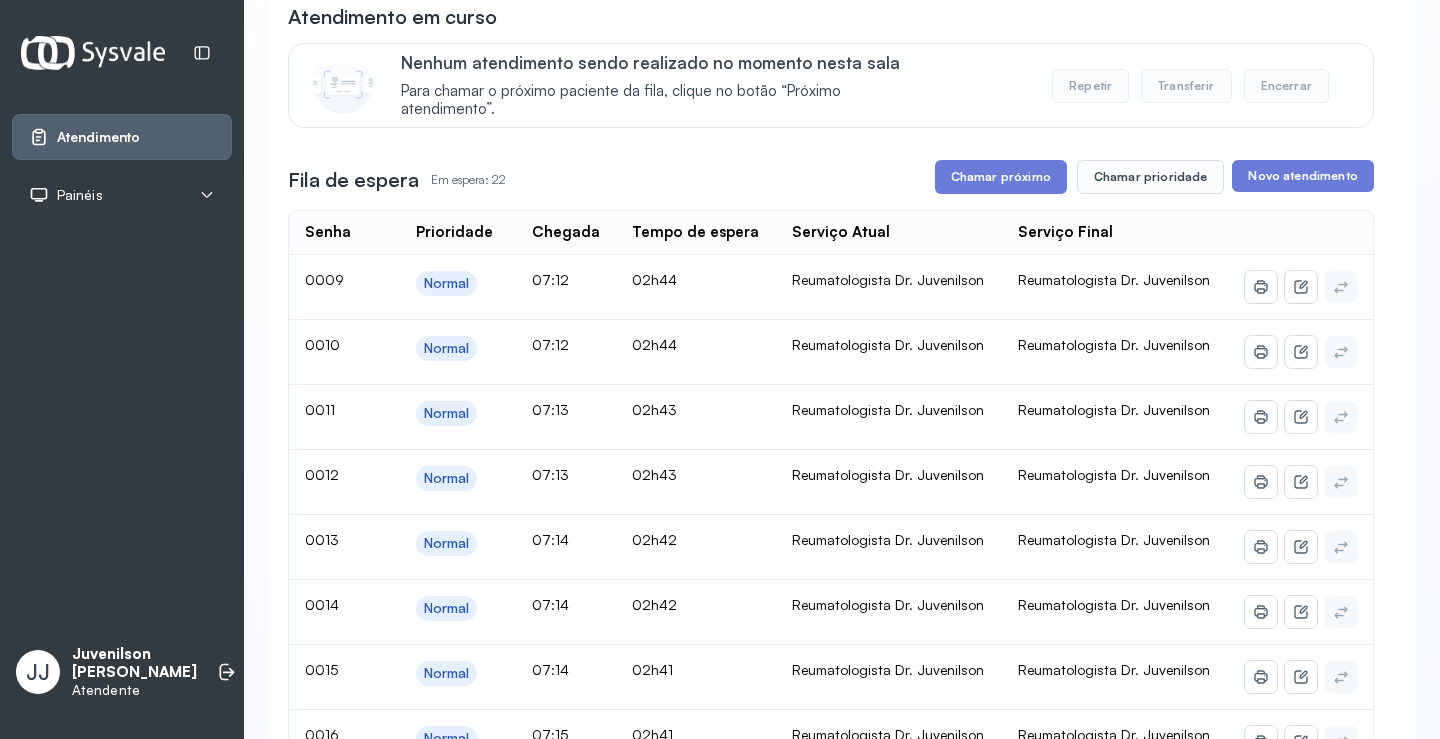 scroll, scrollTop: 201, scrollLeft: 0, axis: vertical 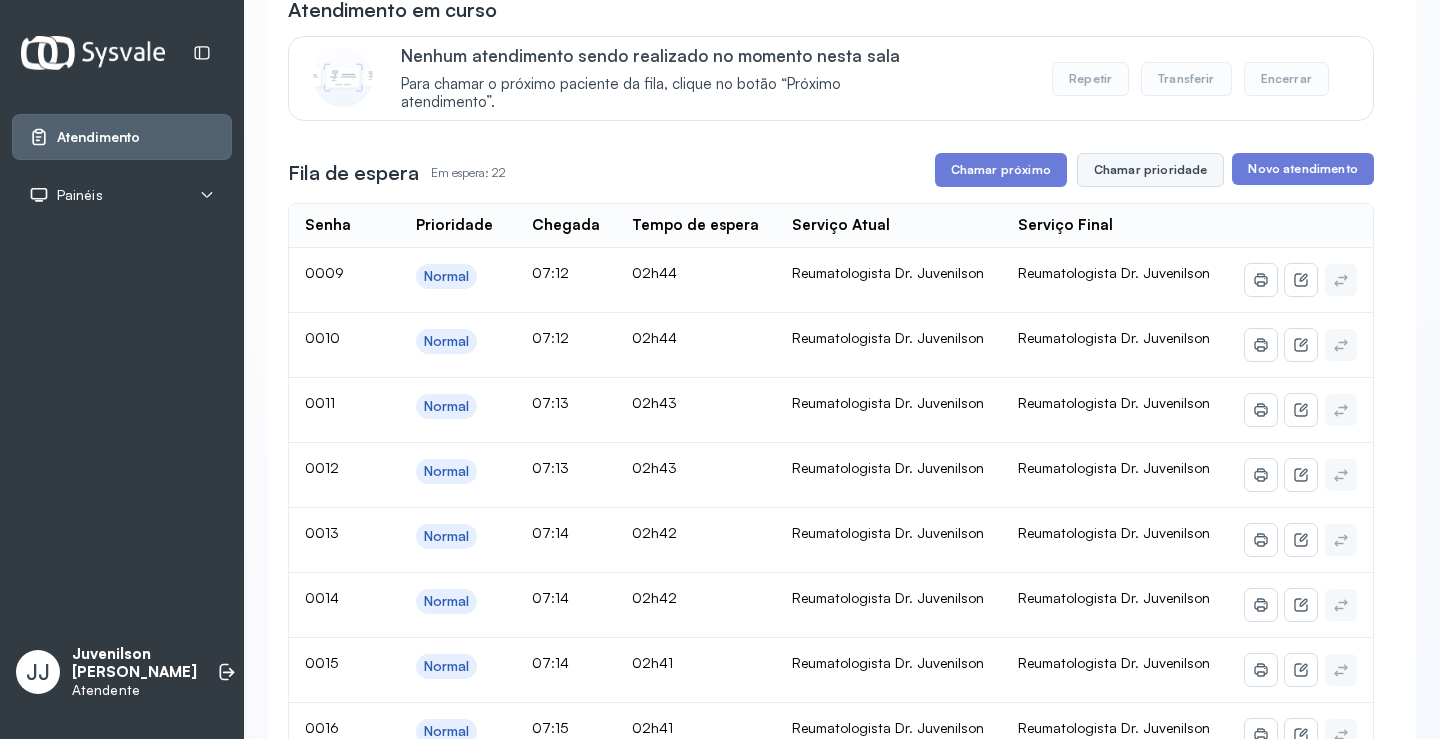 click on "Chamar prioridade" at bounding box center (1151, 170) 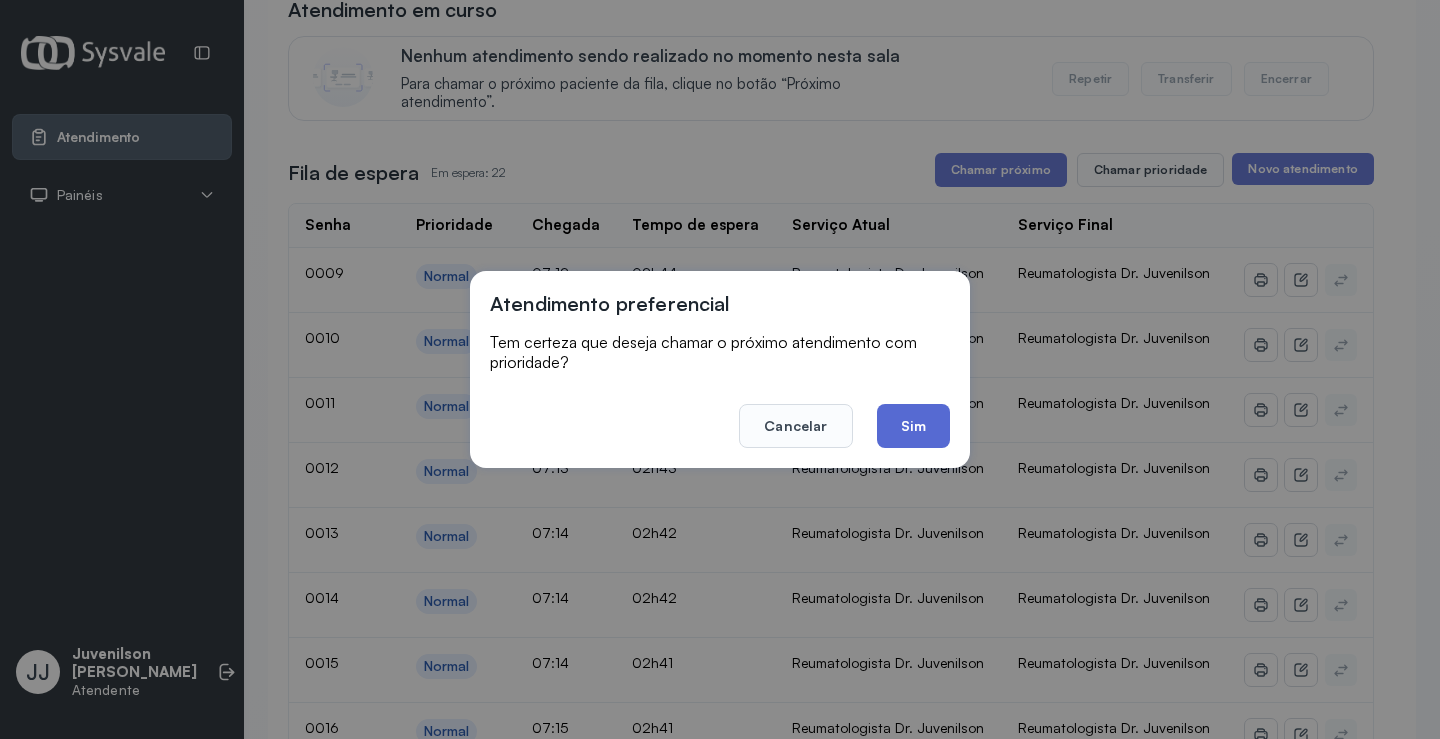 click on "Sim" 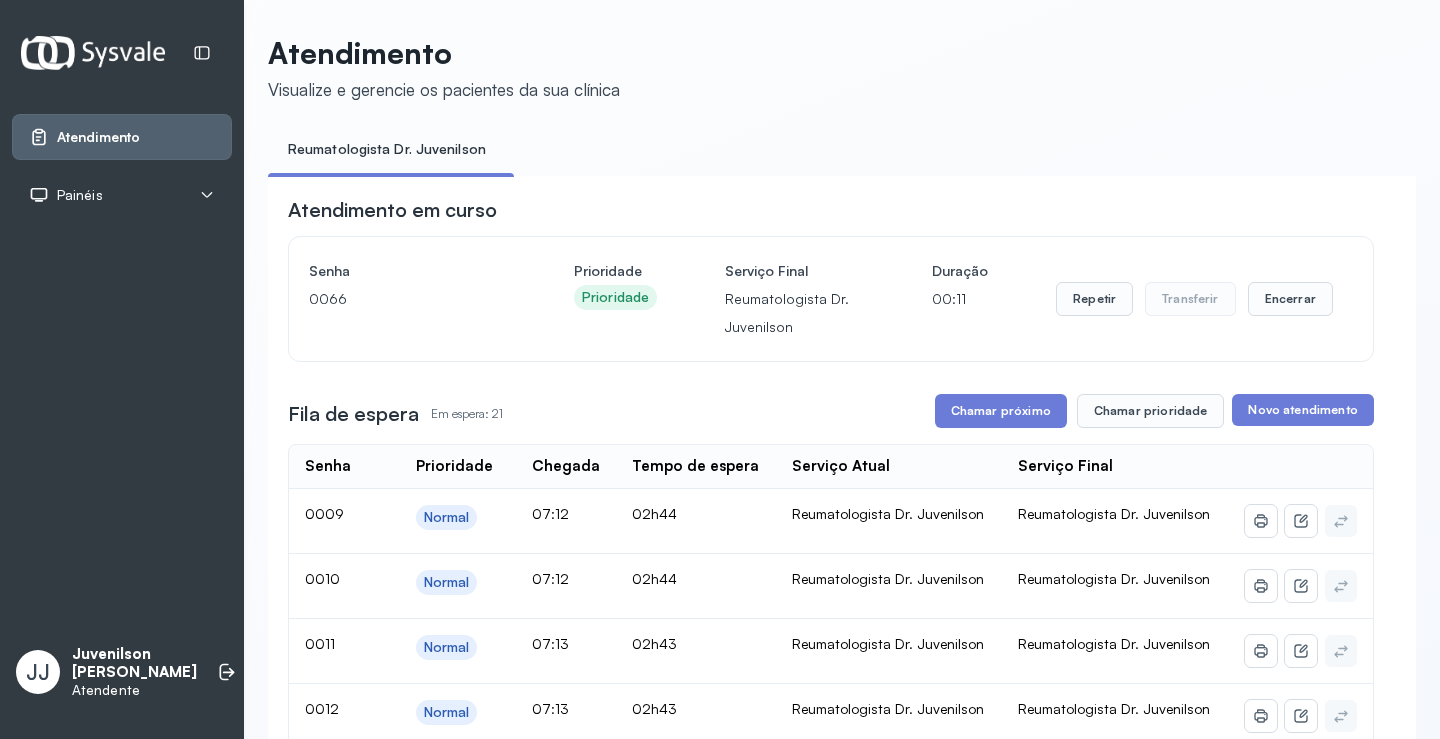 scroll, scrollTop: 0, scrollLeft: 0, axis: both 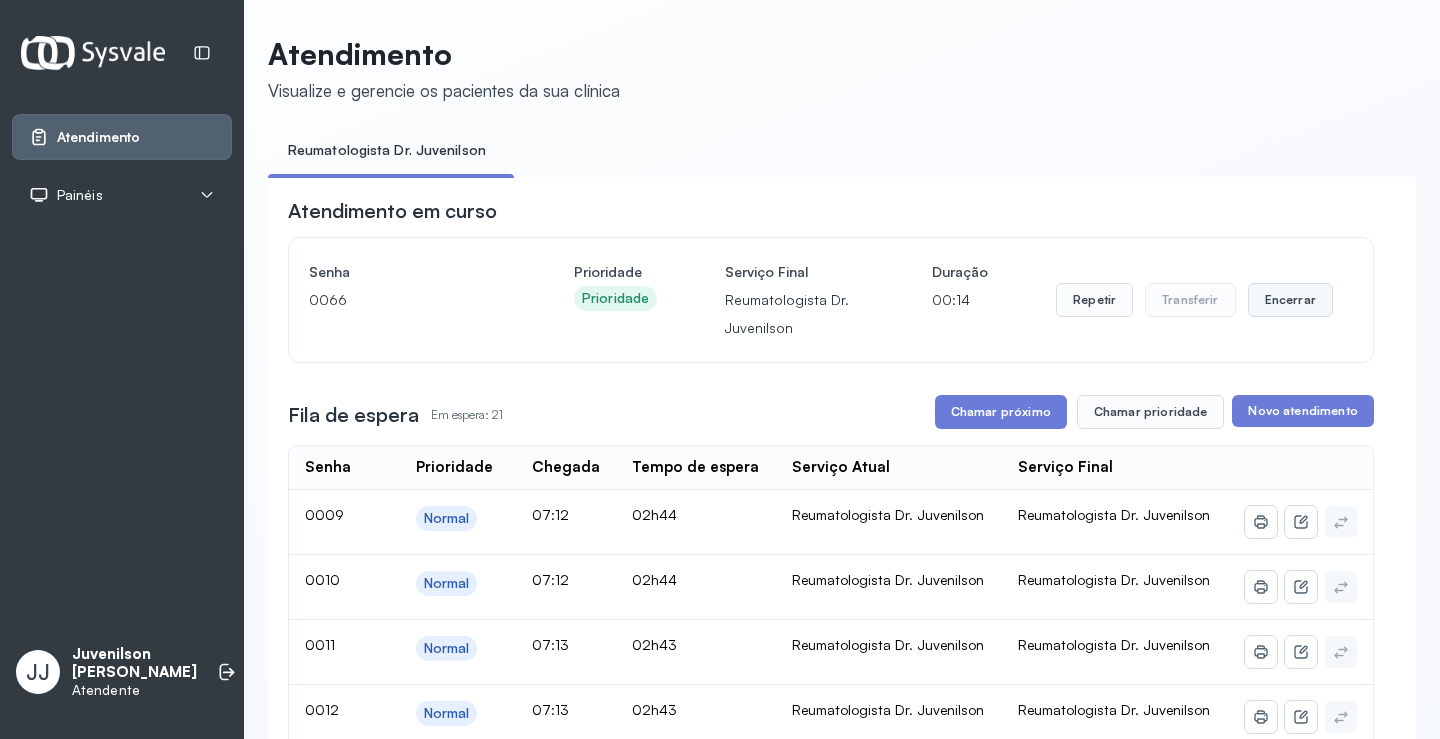 click on "Encerrar" at bounding box center [1290, 300] 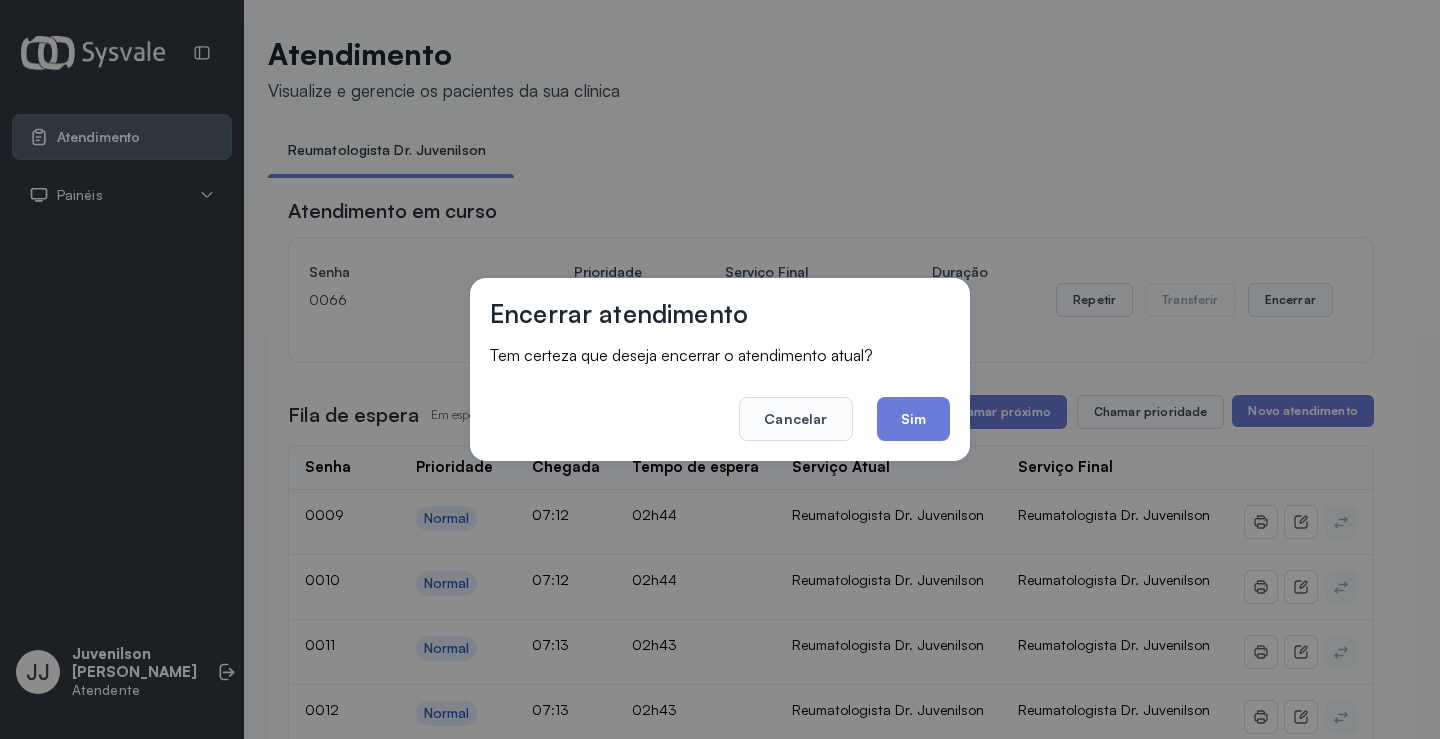 click on "Encerrar atendimento  Tem certeza que deseja encerrar o atendimento atual?  Cancelar Sim" at bounding box center [720, 369] 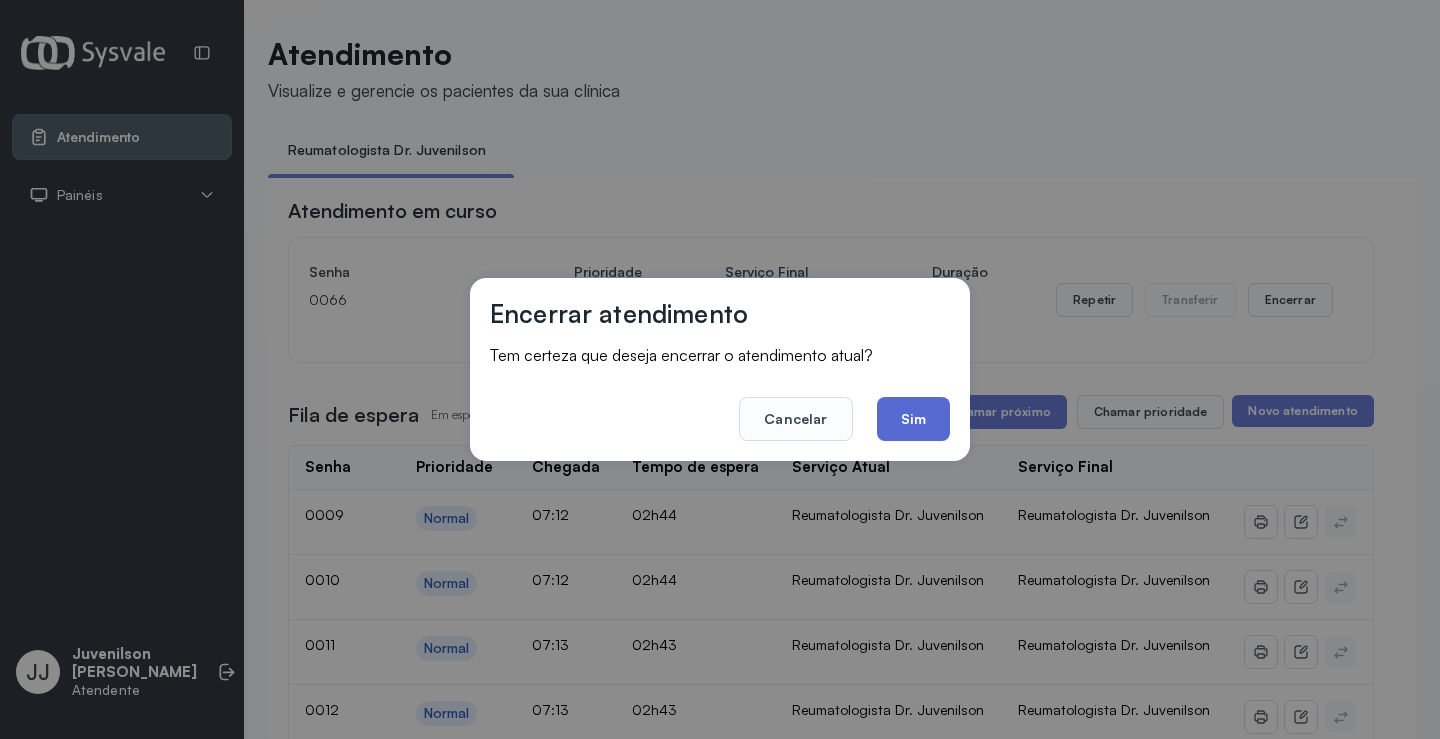 click on "Sim" 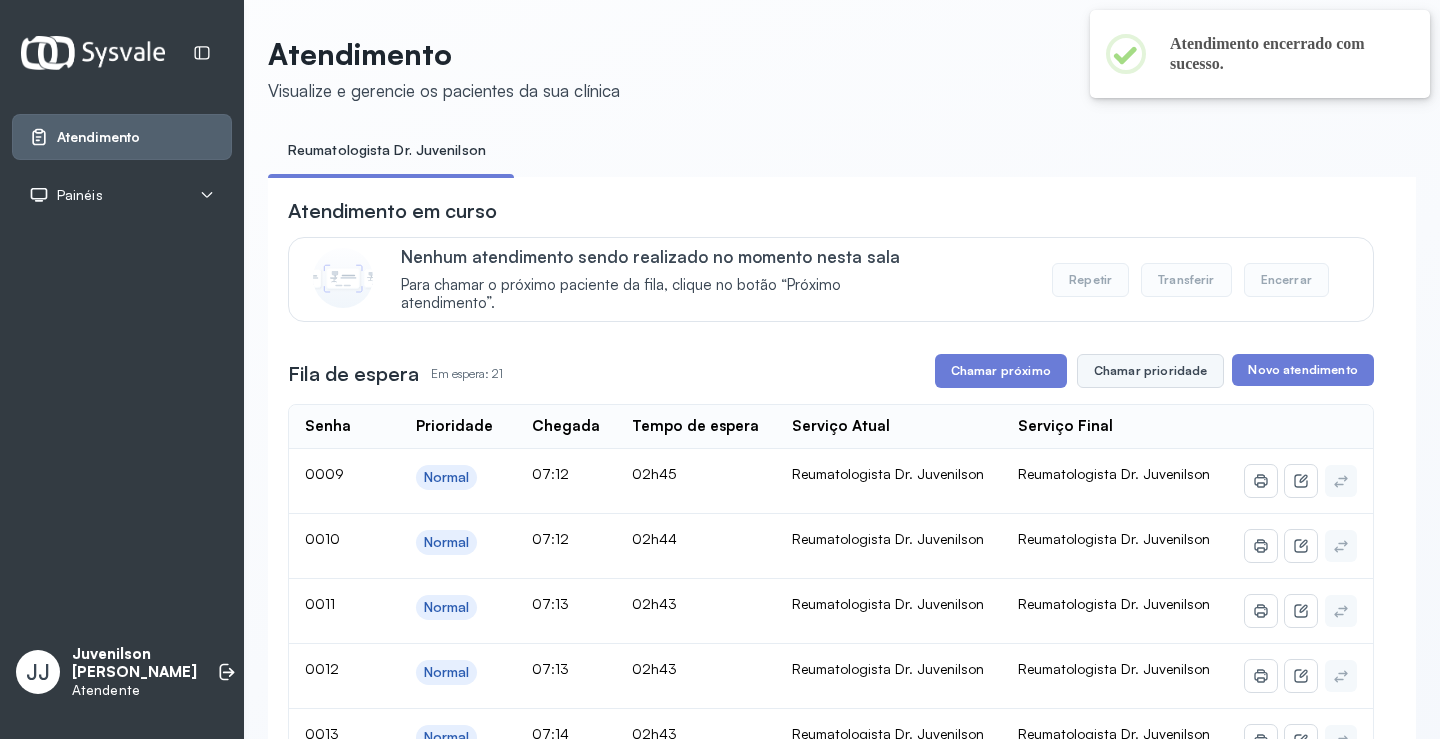 click on "Chamar prioridade" at bounding box center [1151, 371] 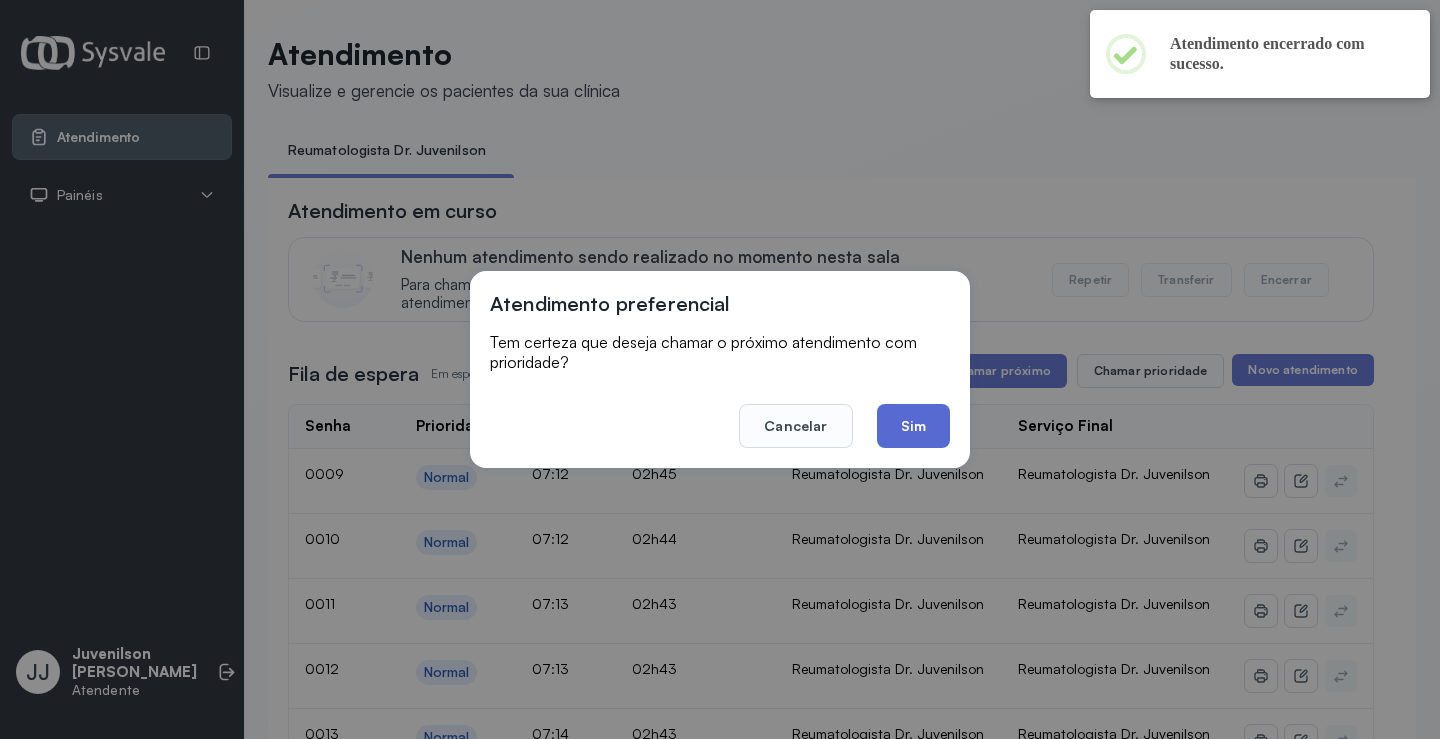 click on "Sim" 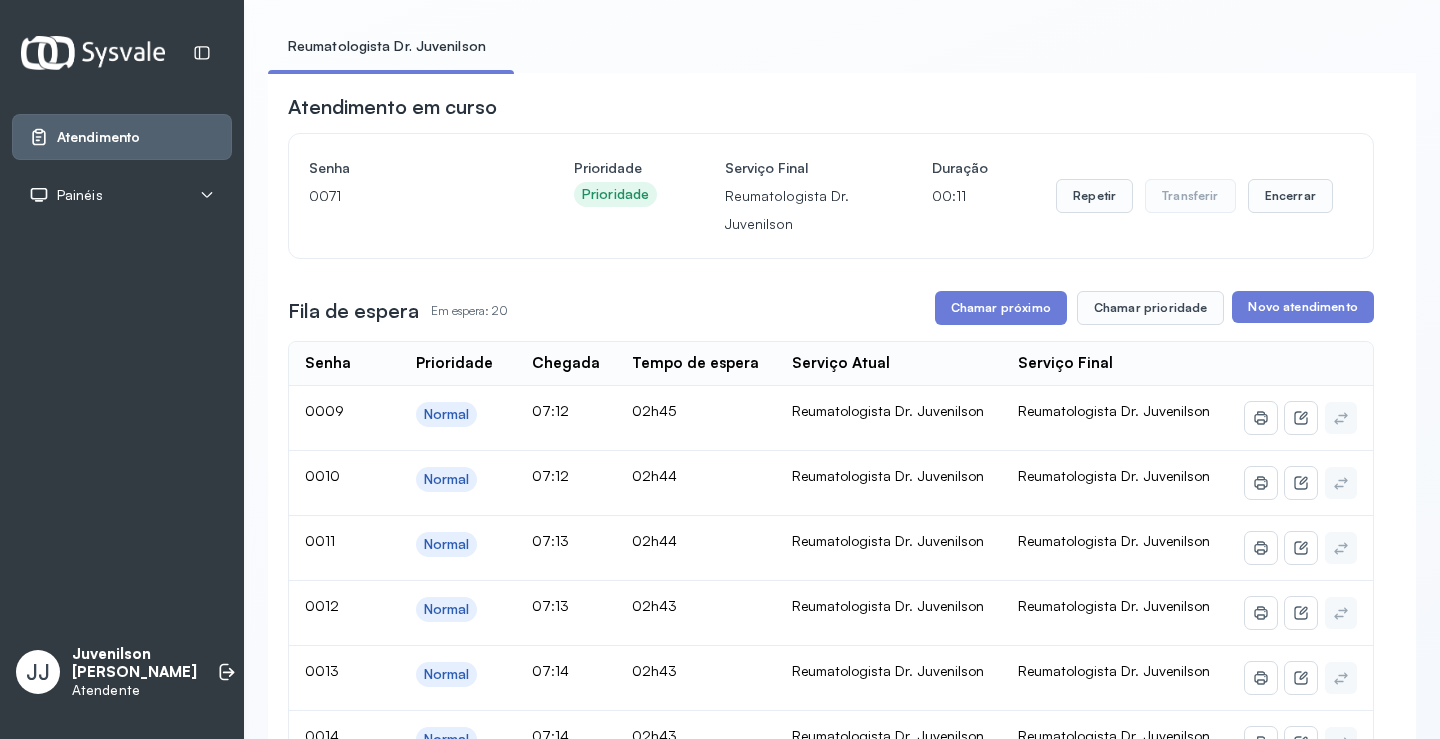 scroll, scrollTop: 100, scrollLeft: 0, axis: vertical 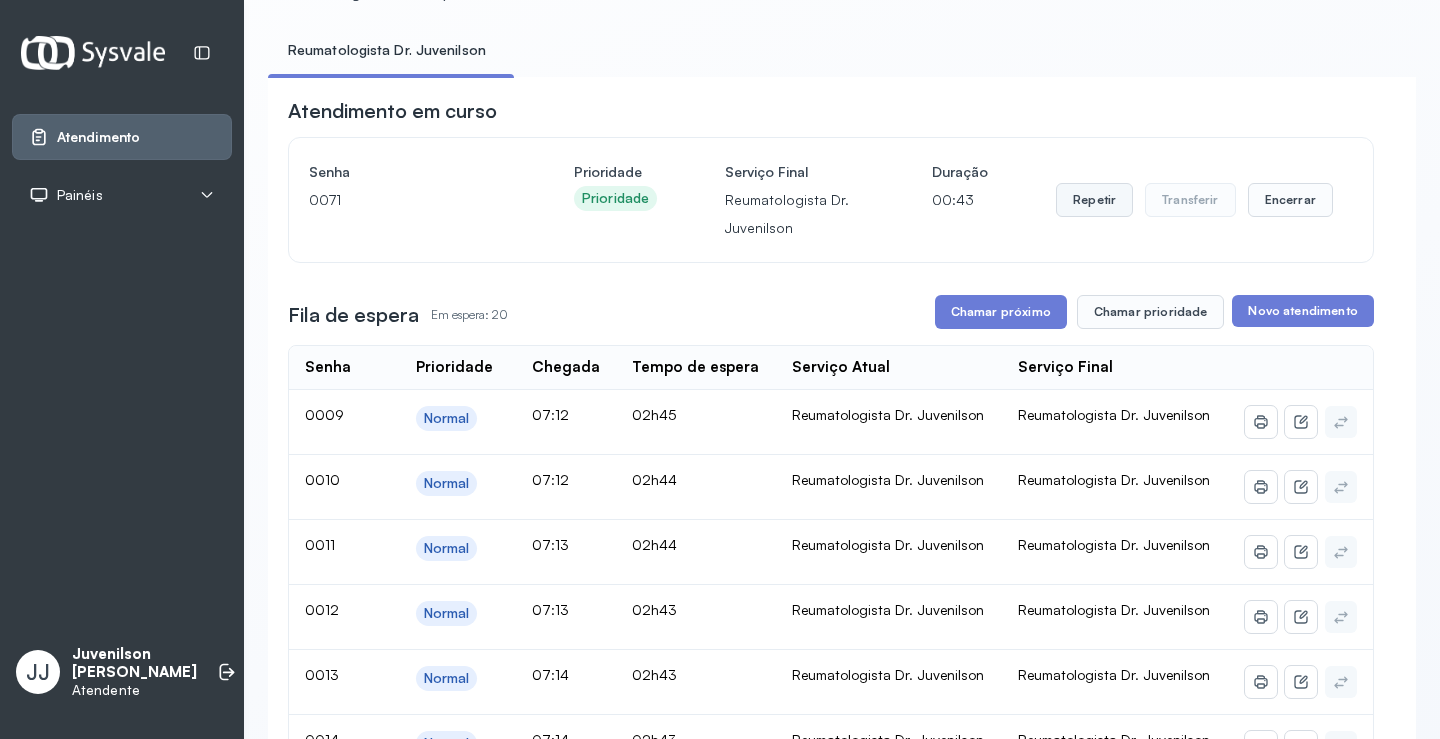 click on "Repetir" at bounding box center (1094, 200) 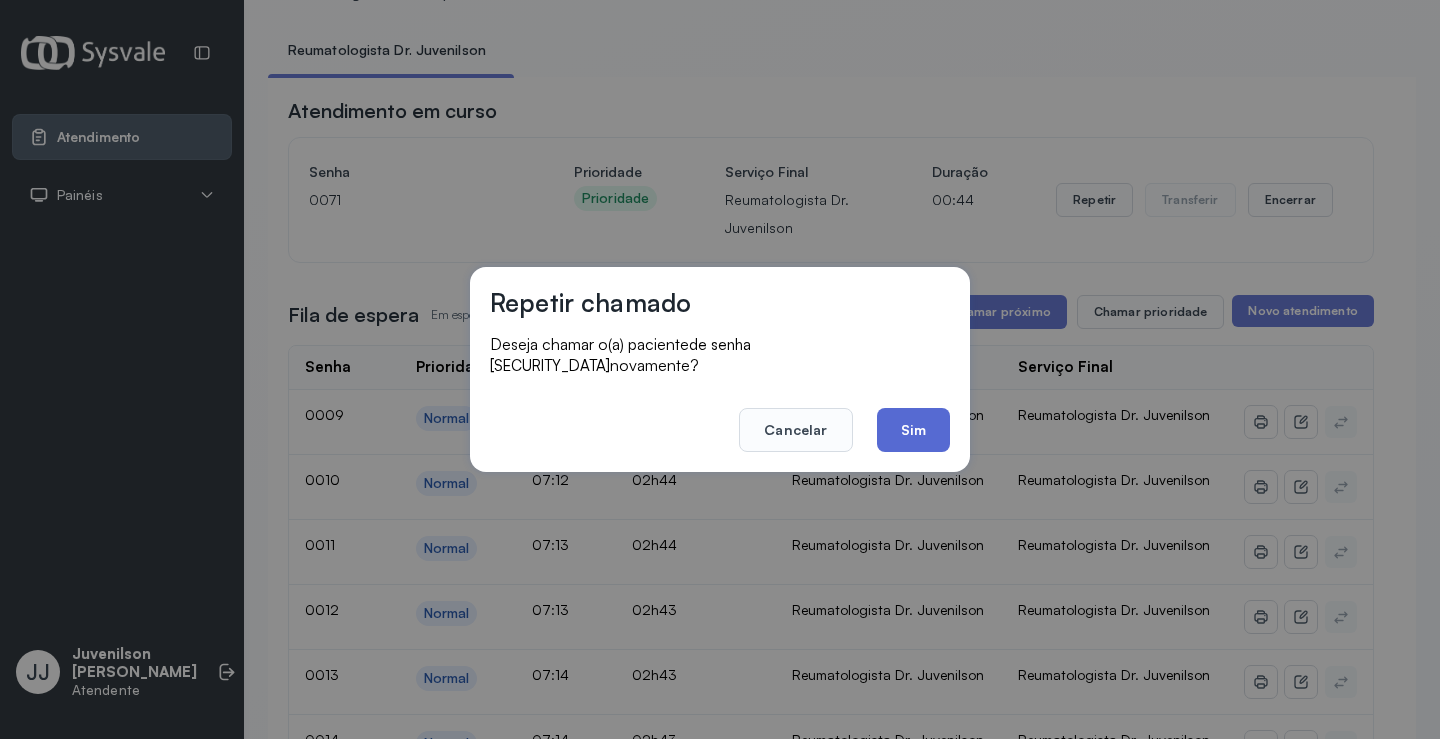 click on "Sim" 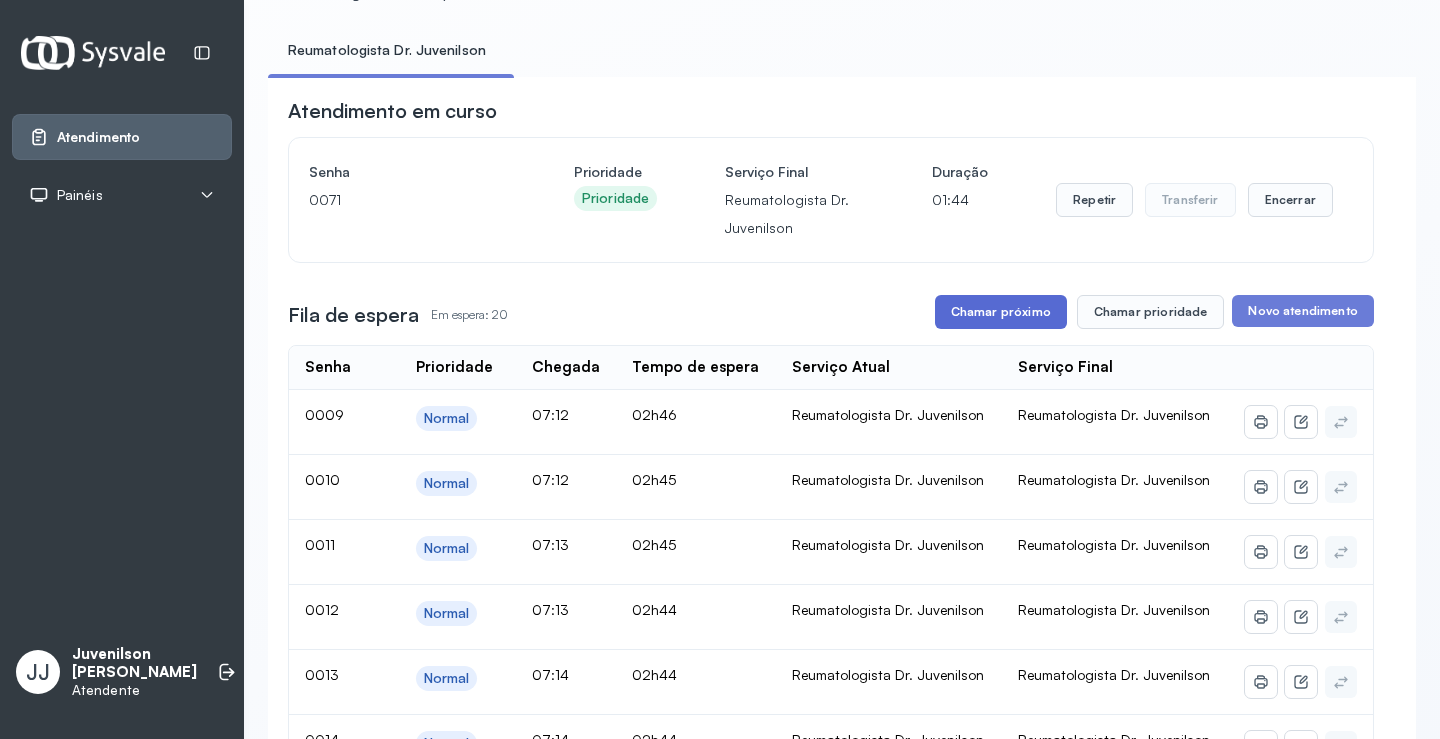 click on "Chamar próximo" at bounding box center (1001, 312) 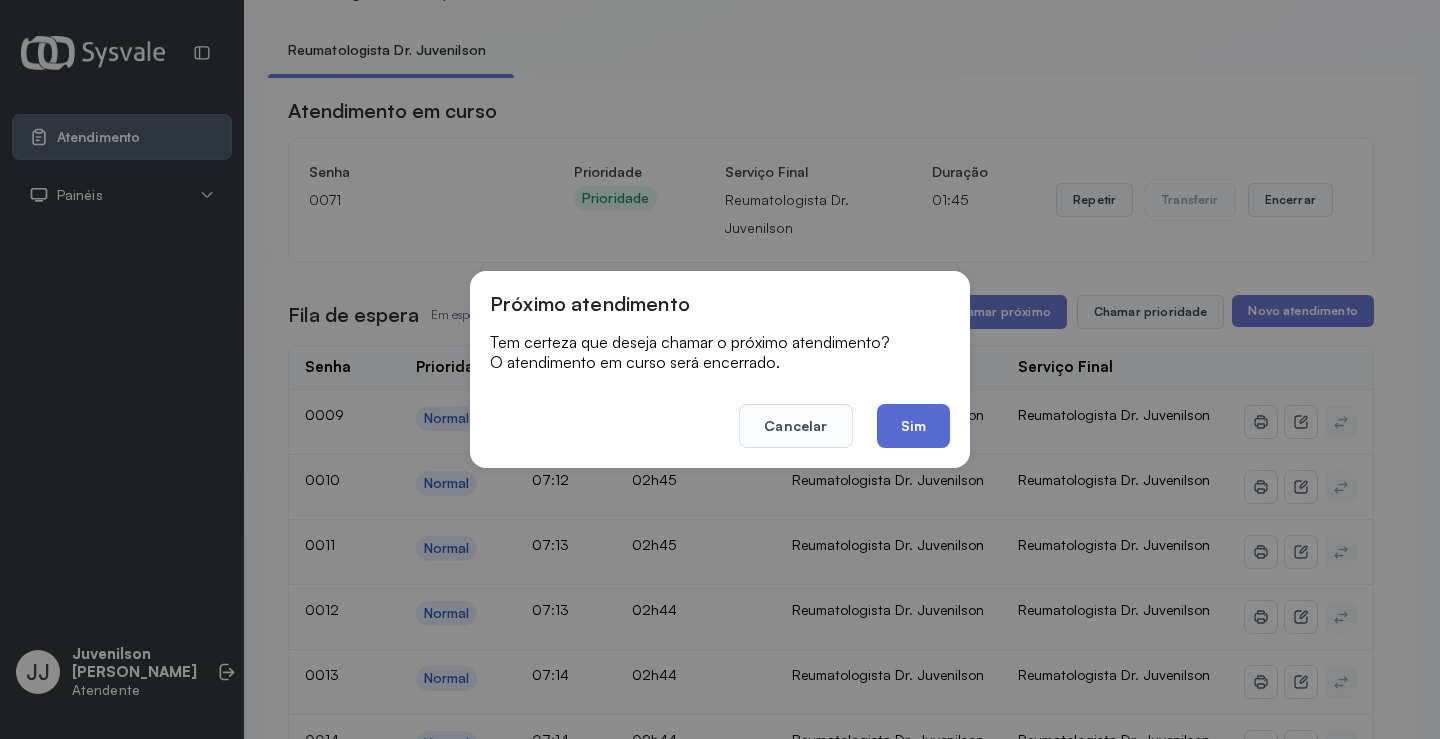 click on "Sim" 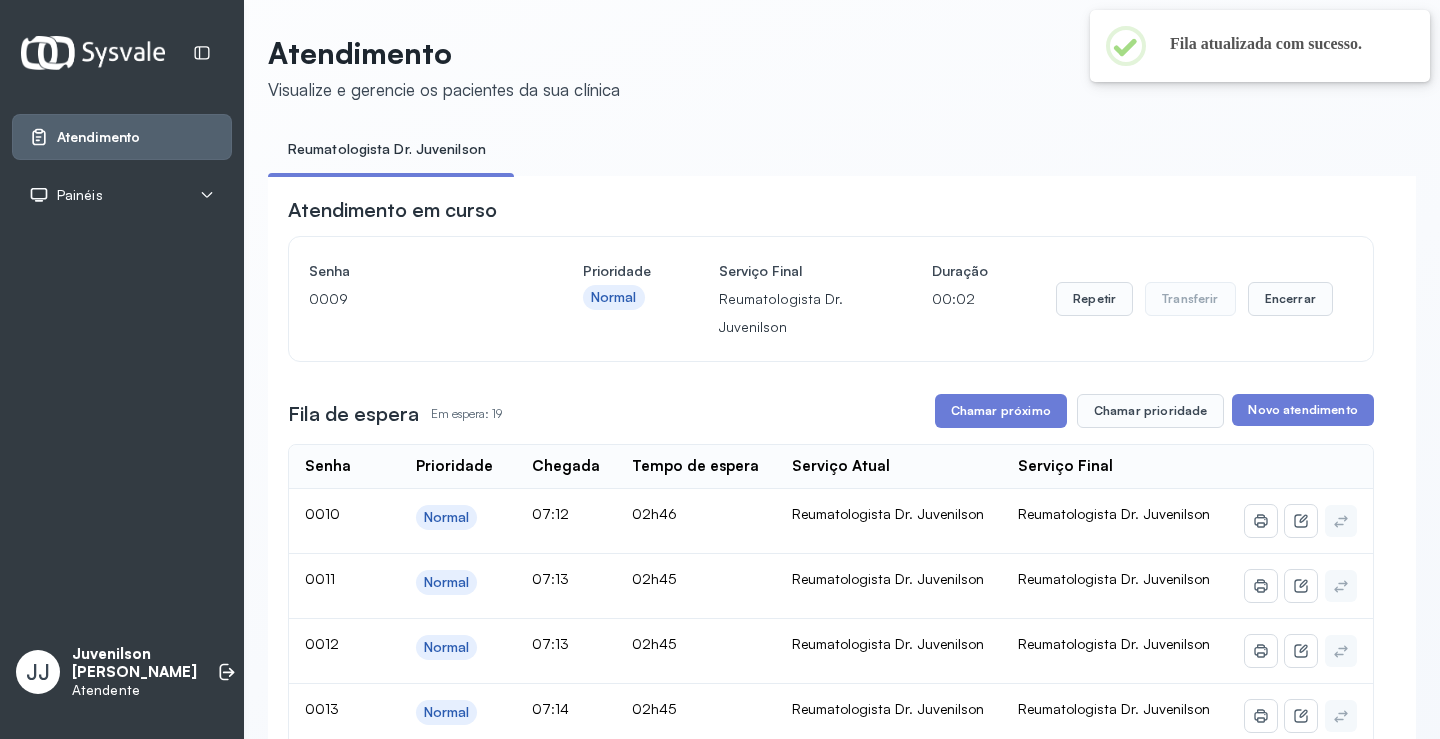 scroll, scrollTop: 100, scrollLeft: 0, axis: vertical 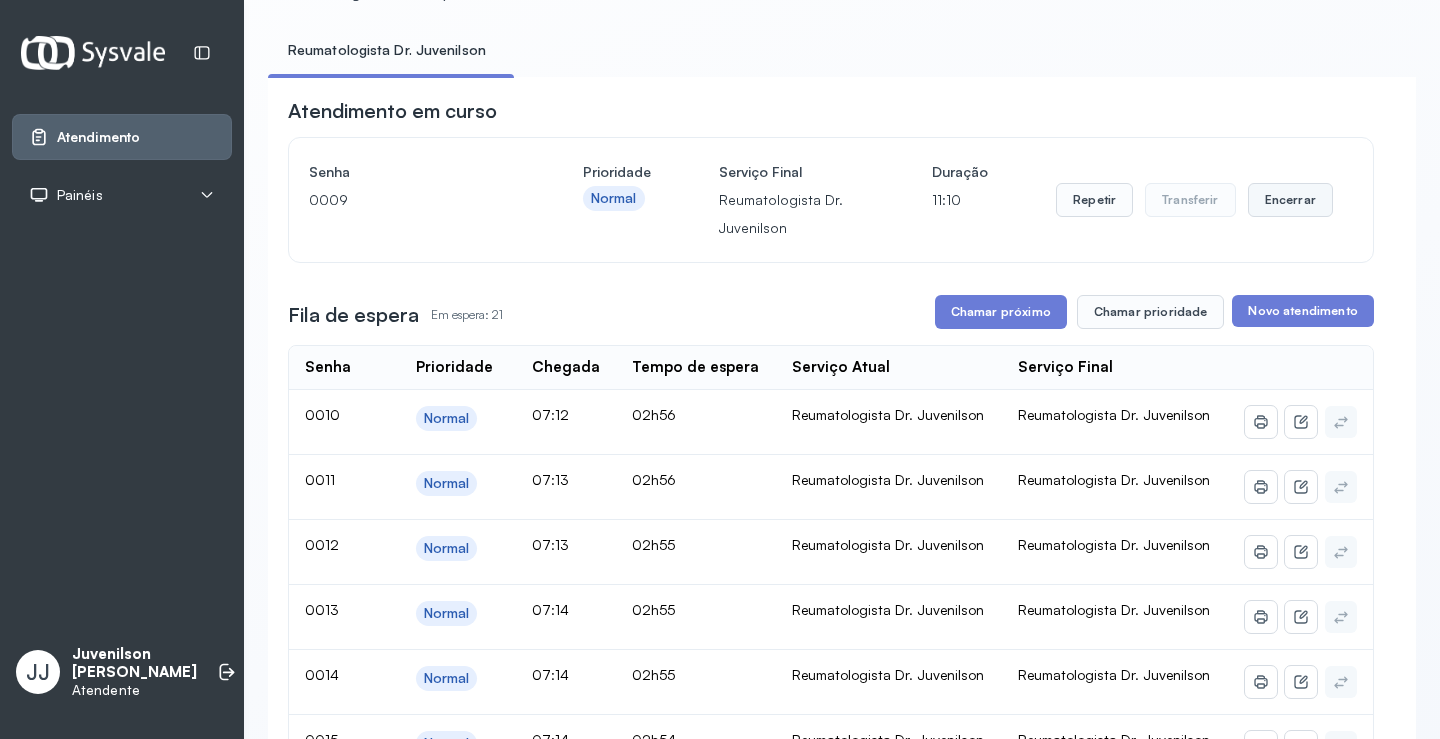 click on "Encerrar" at bounding box center [1290, 200] 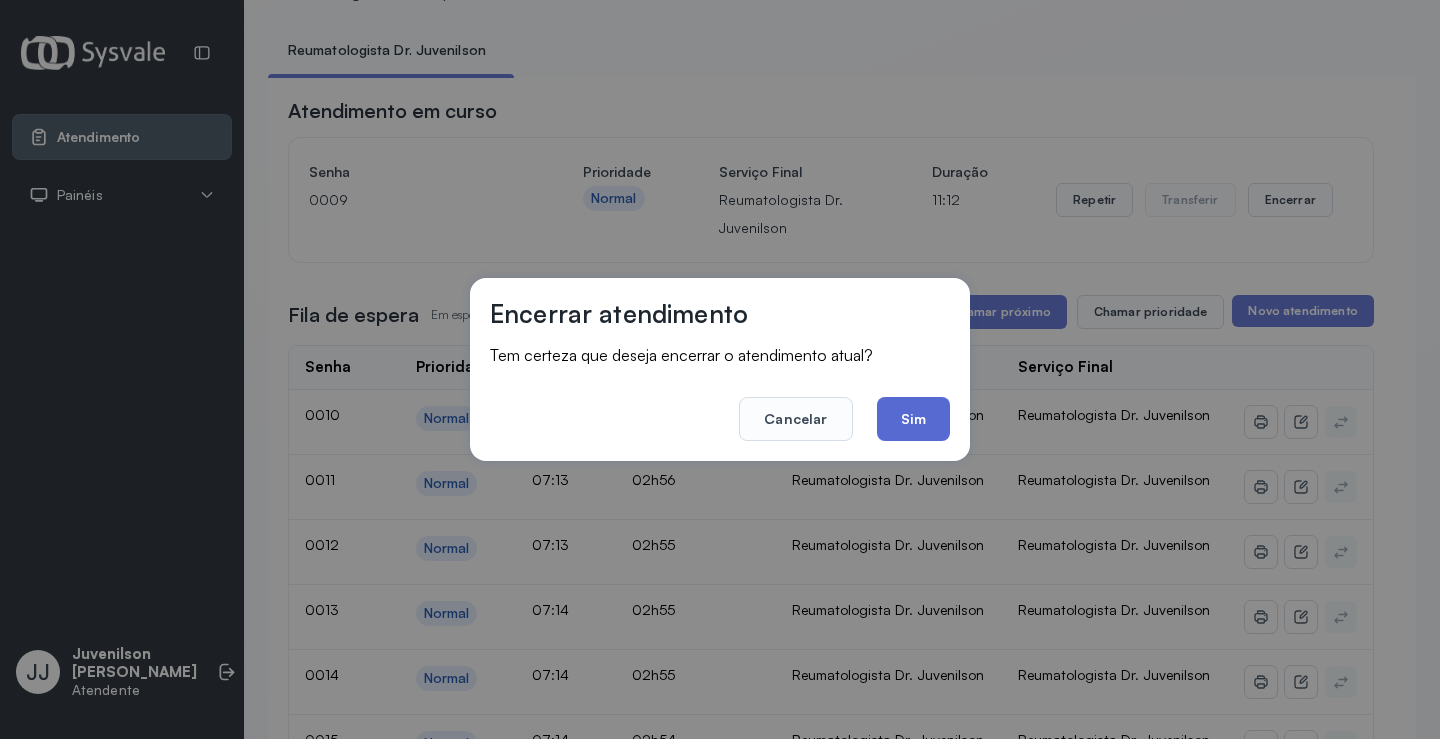 click on "Sim" 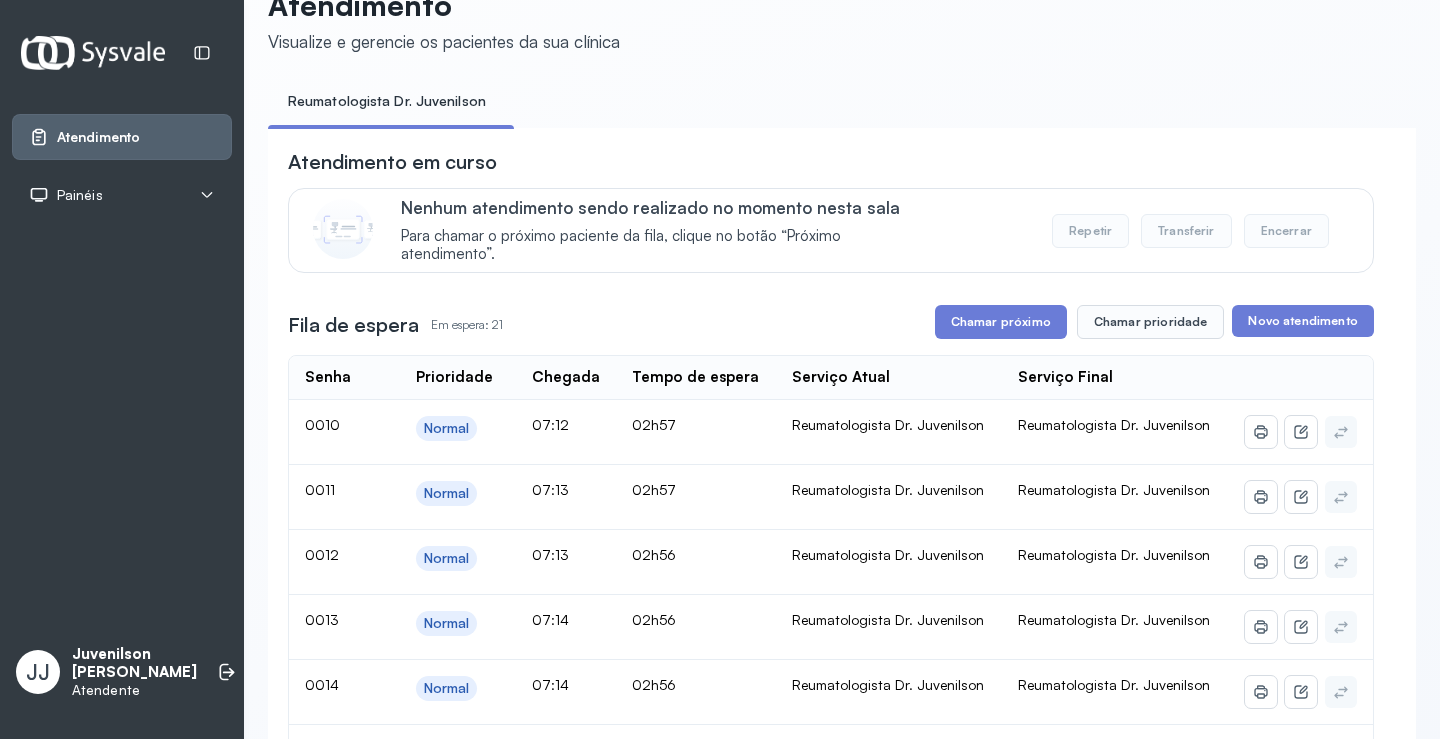 scroll, scrollTop: 0, scrollLeft: 0, axis: both 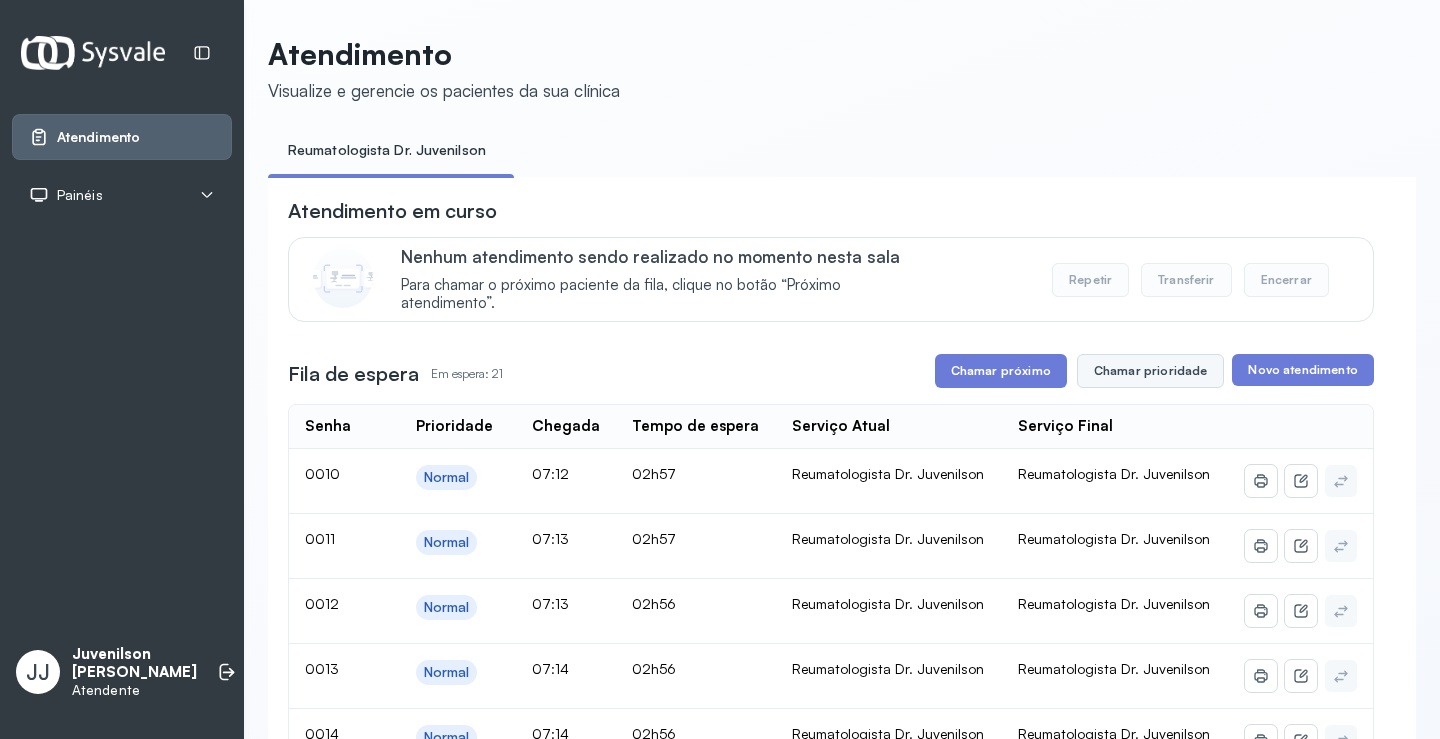 click on "Chamar prioridade" at bounding box center [1151, 371] 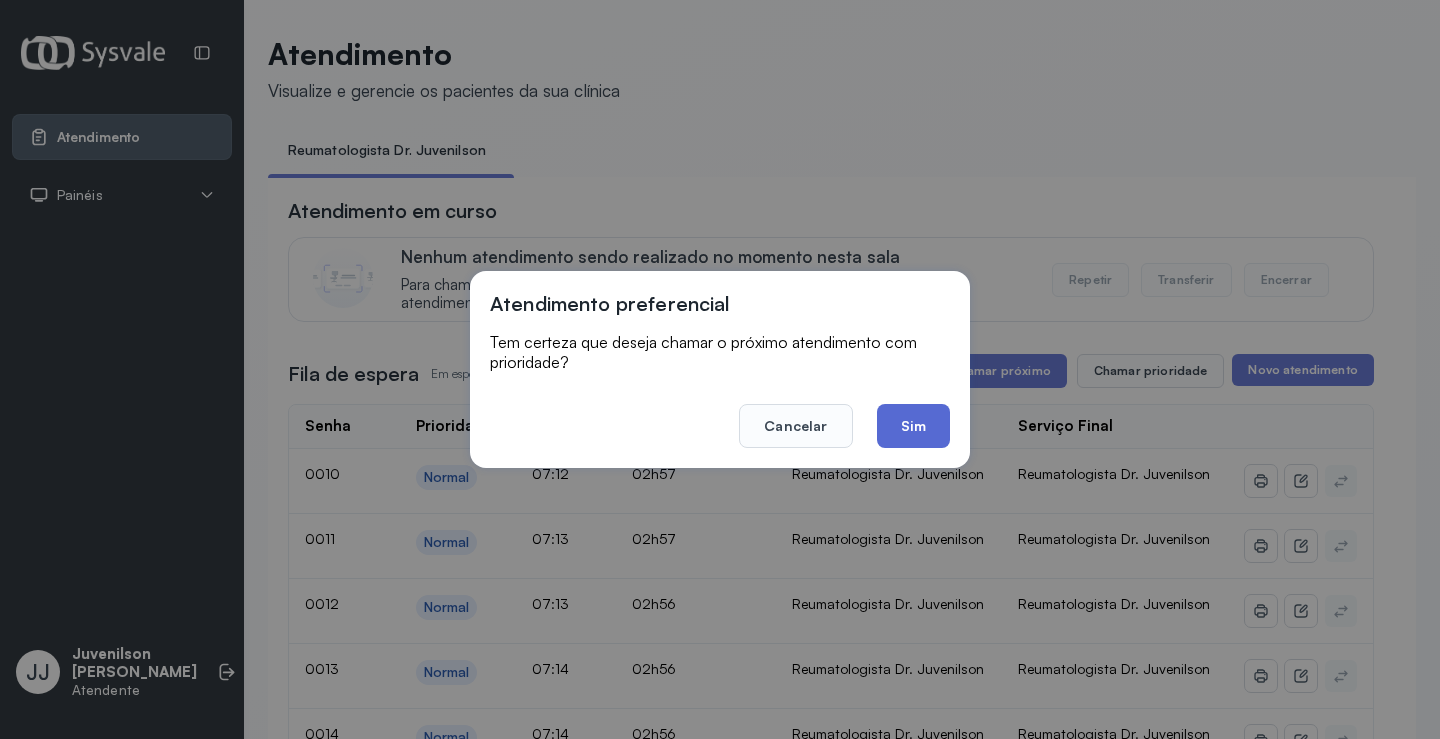 click on "Sim" 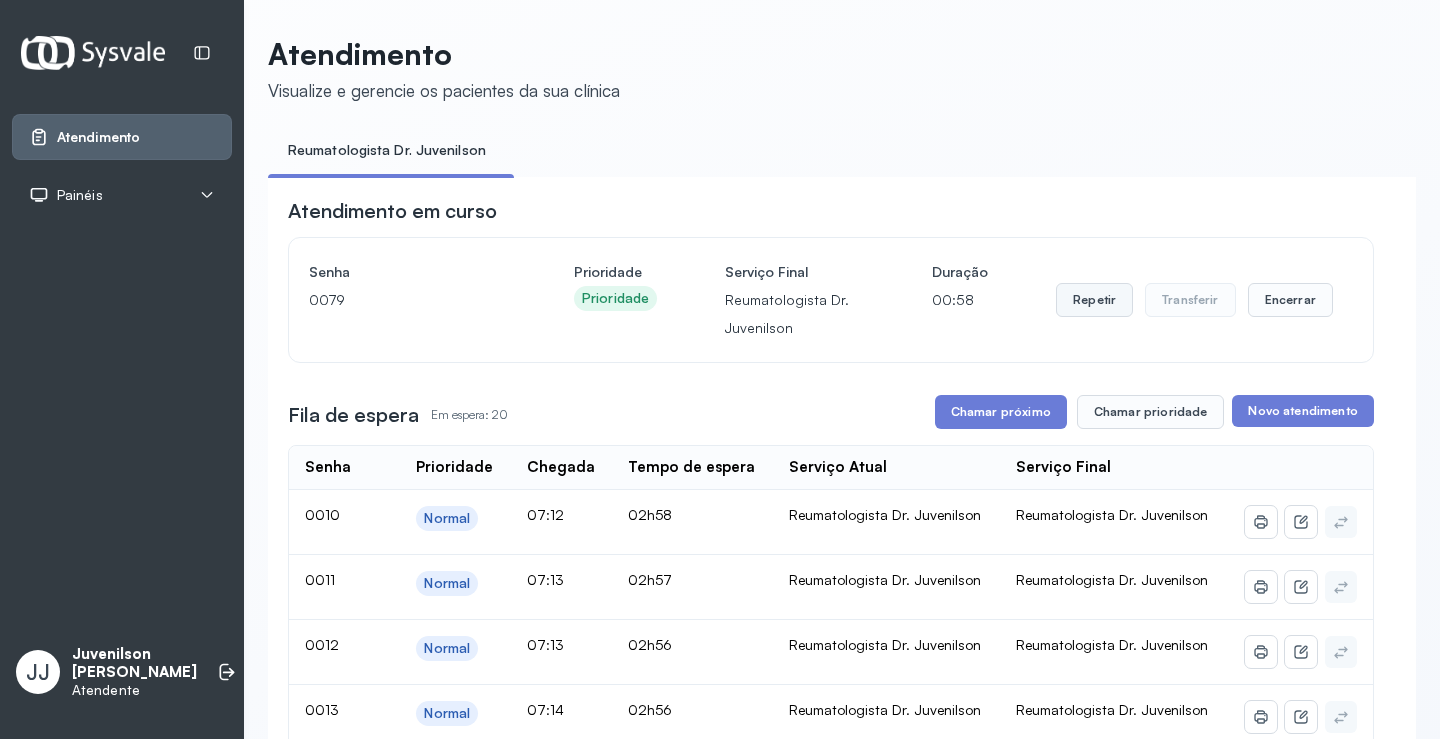 click on "Repetir" at bounding box center (1094, 300) 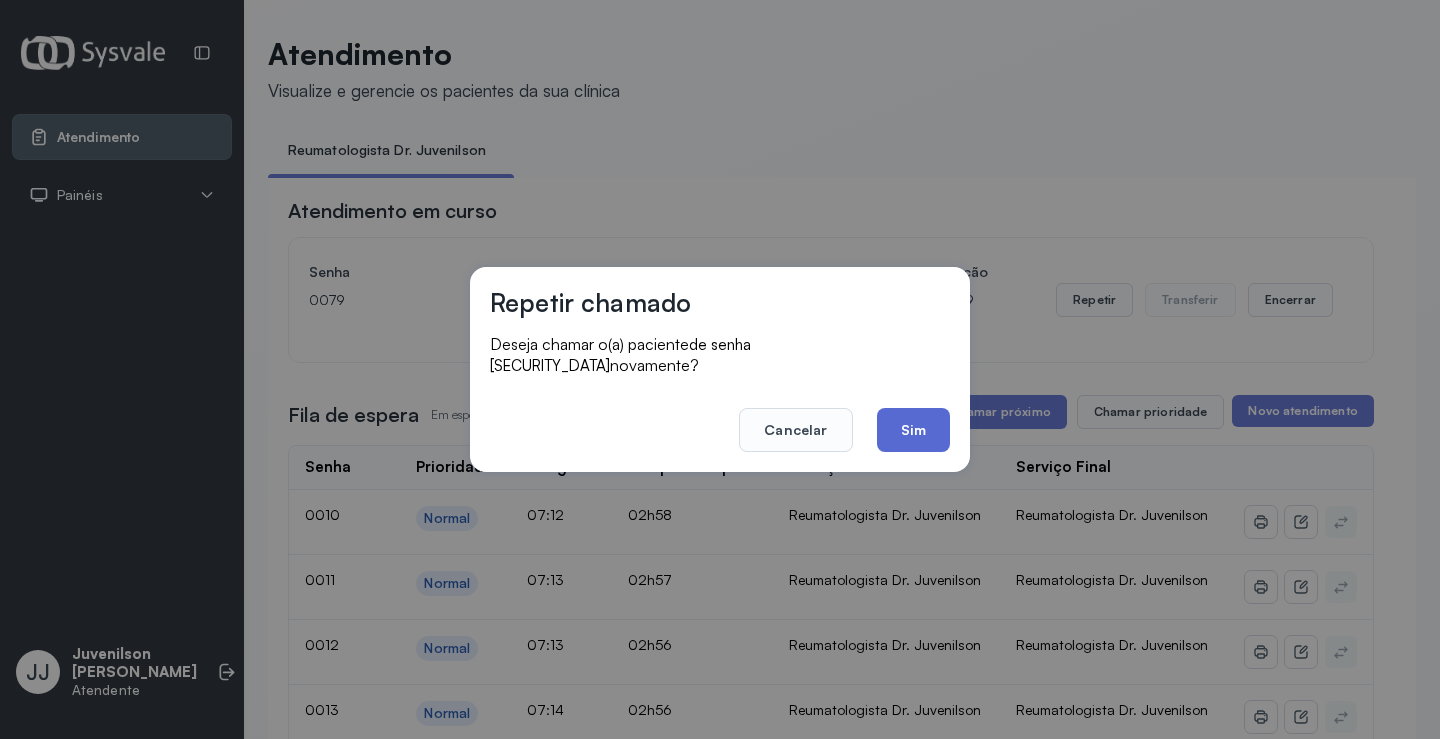 click on "Sim" 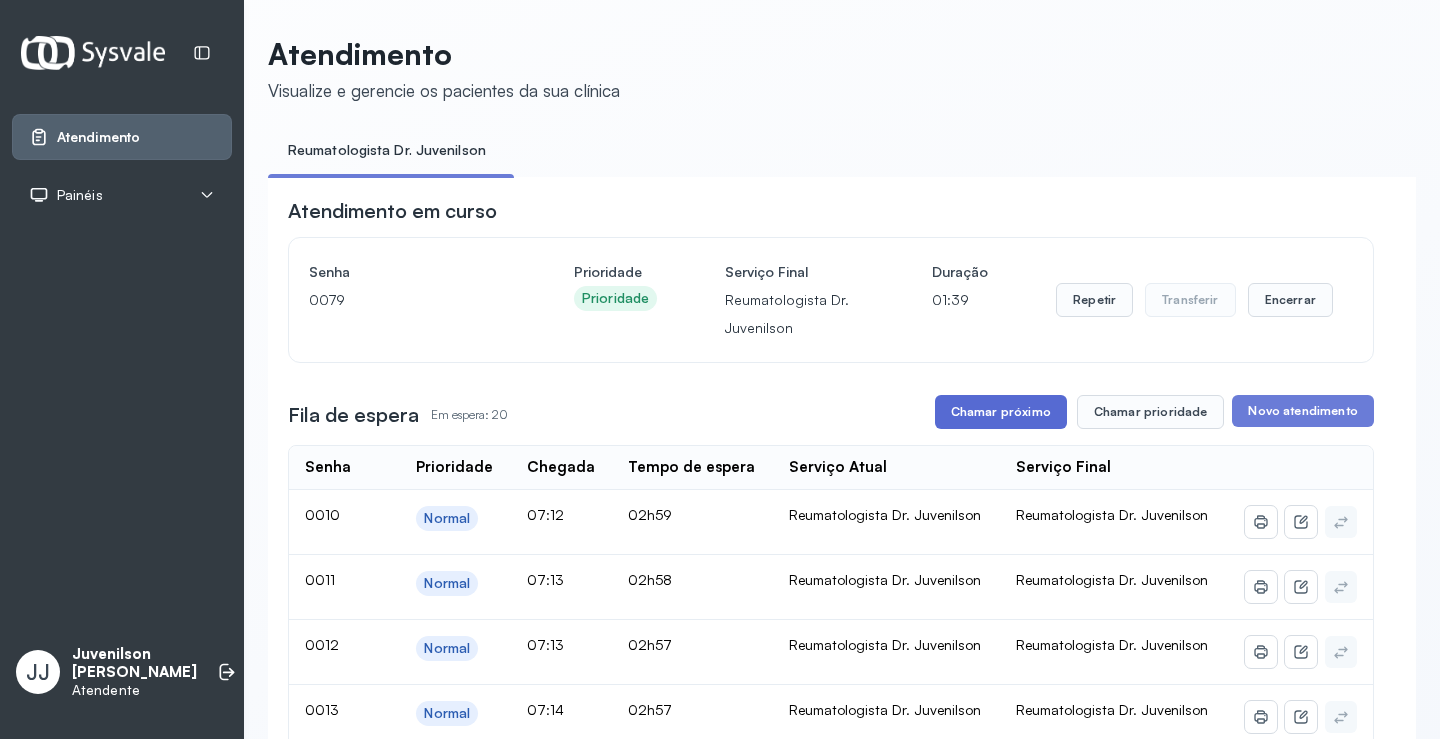 click on "Chamar próximo" at bounding box center [1001, 412] 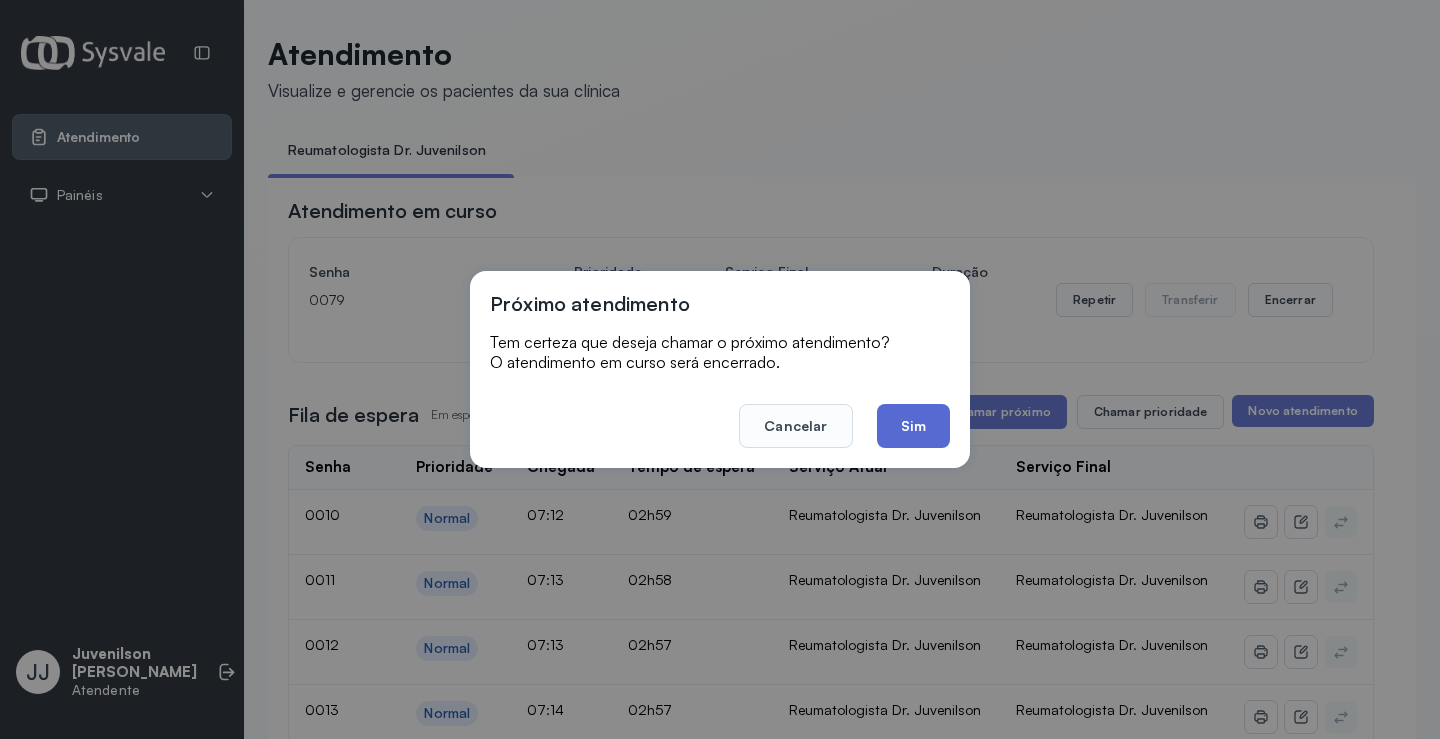 click on "Sim" 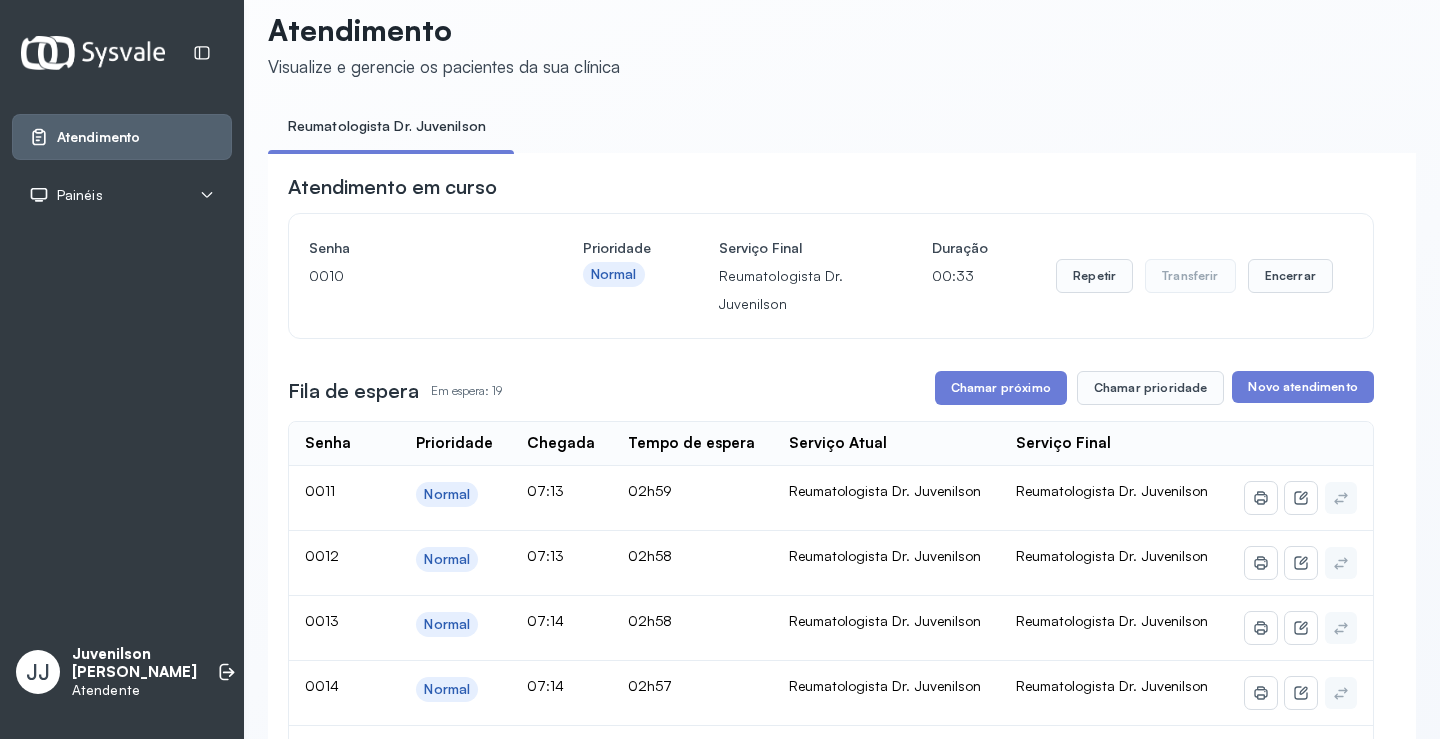 scroll, scrollTop: 0, scrollLeft: 0, axis: both 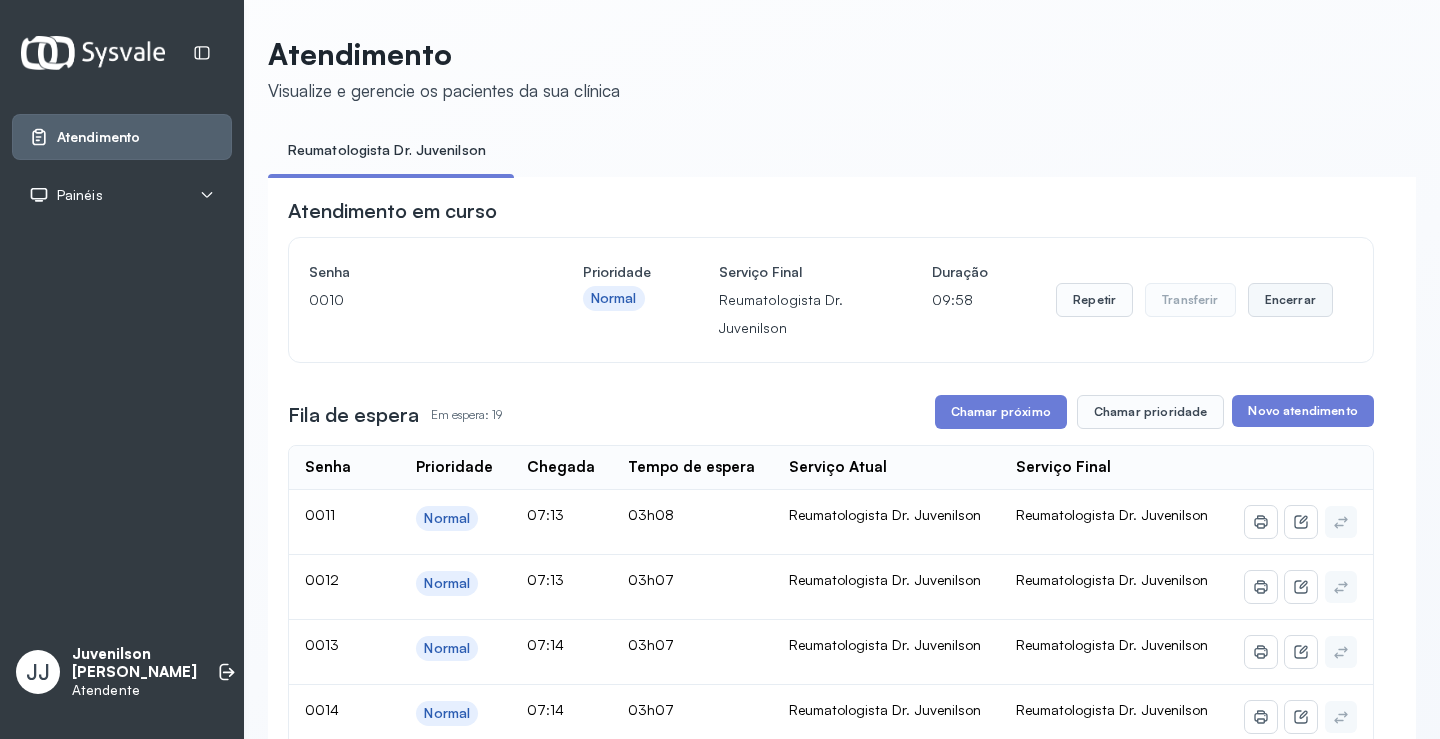 click on "Encerrar" at bounding box center (1290, 300) 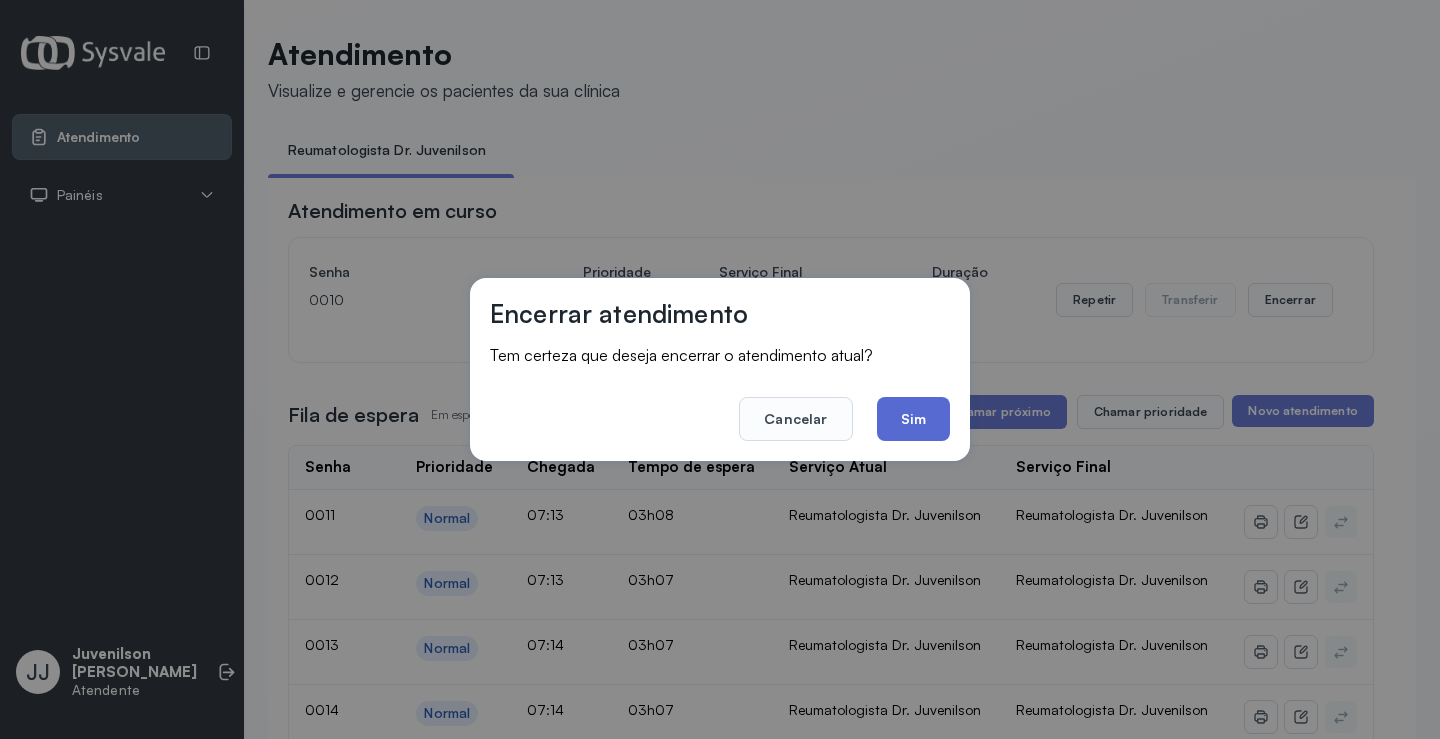 click on "Sim" 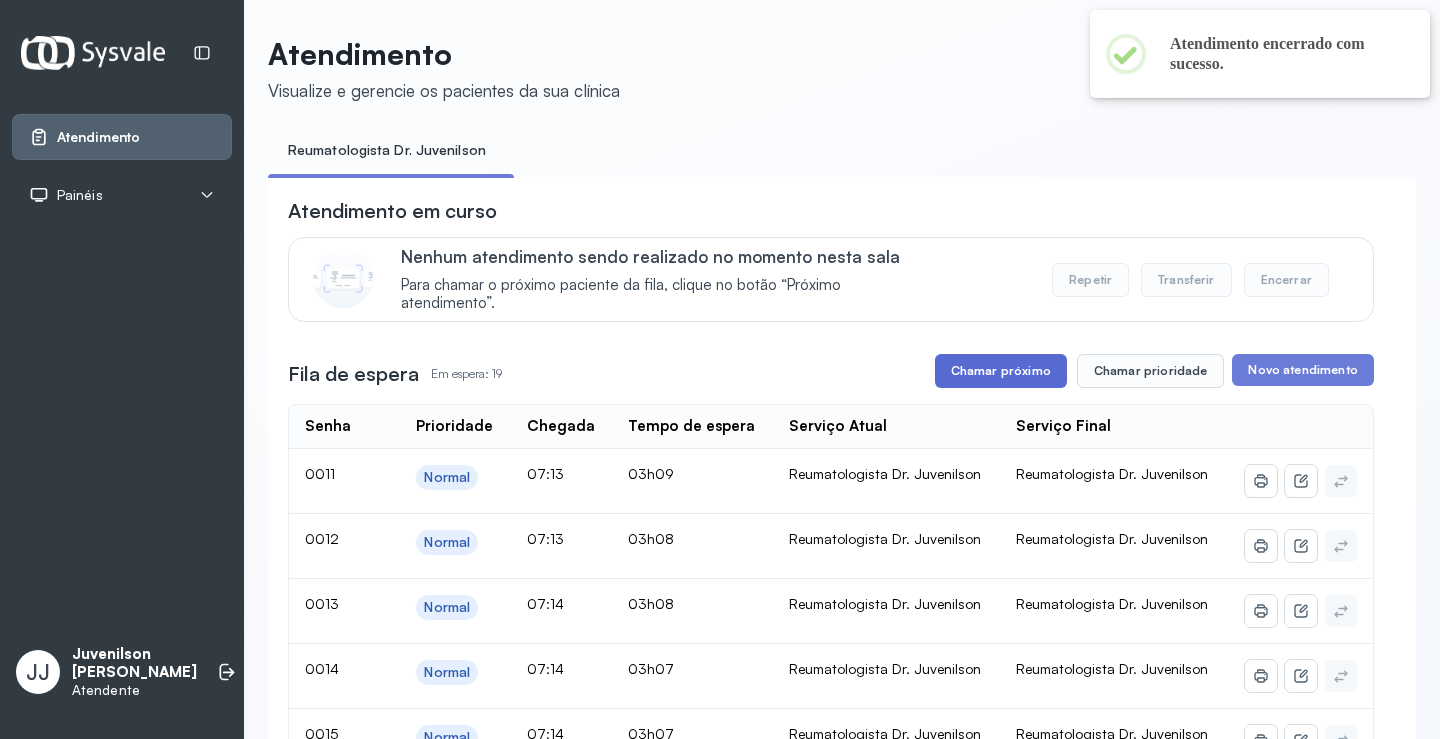 click on "Chamar próximo" at bounding box center [1001, 371] 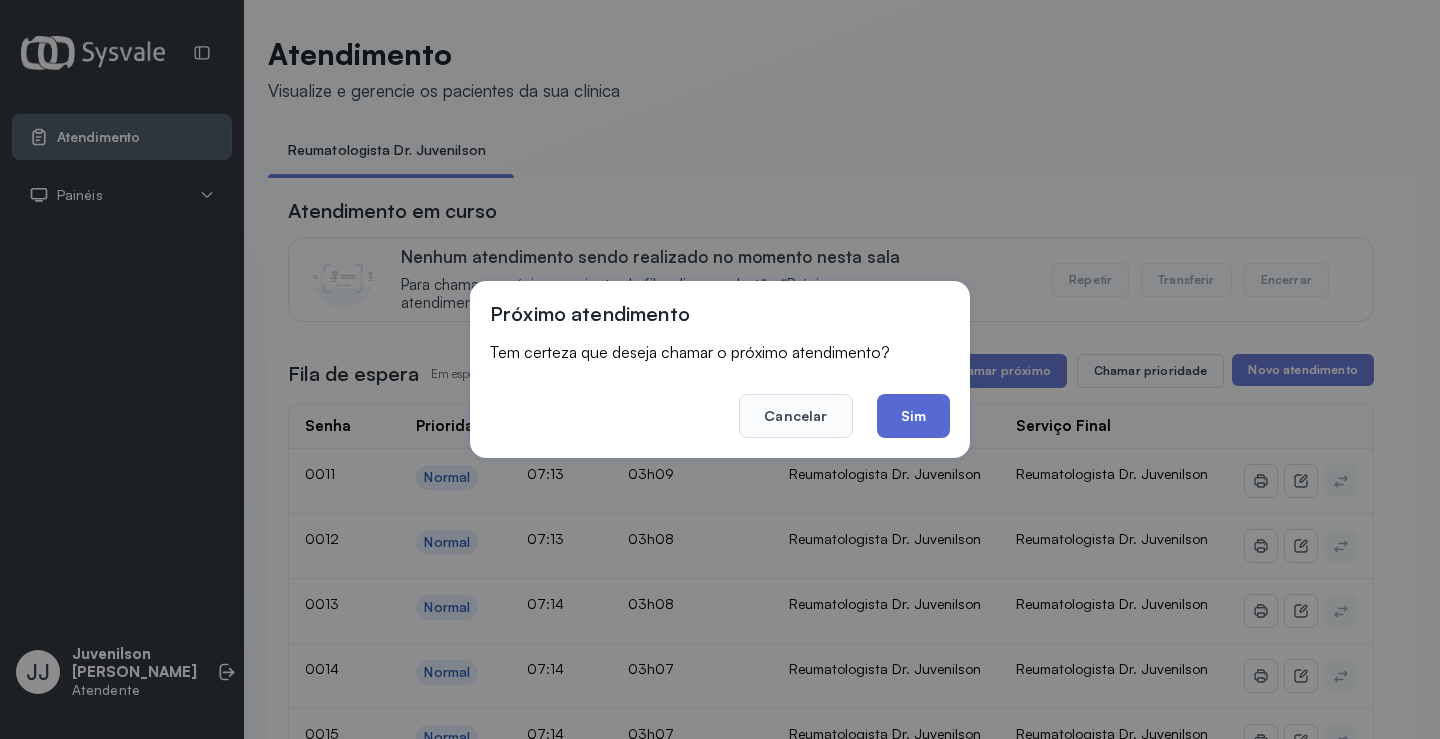 click on "Sim" 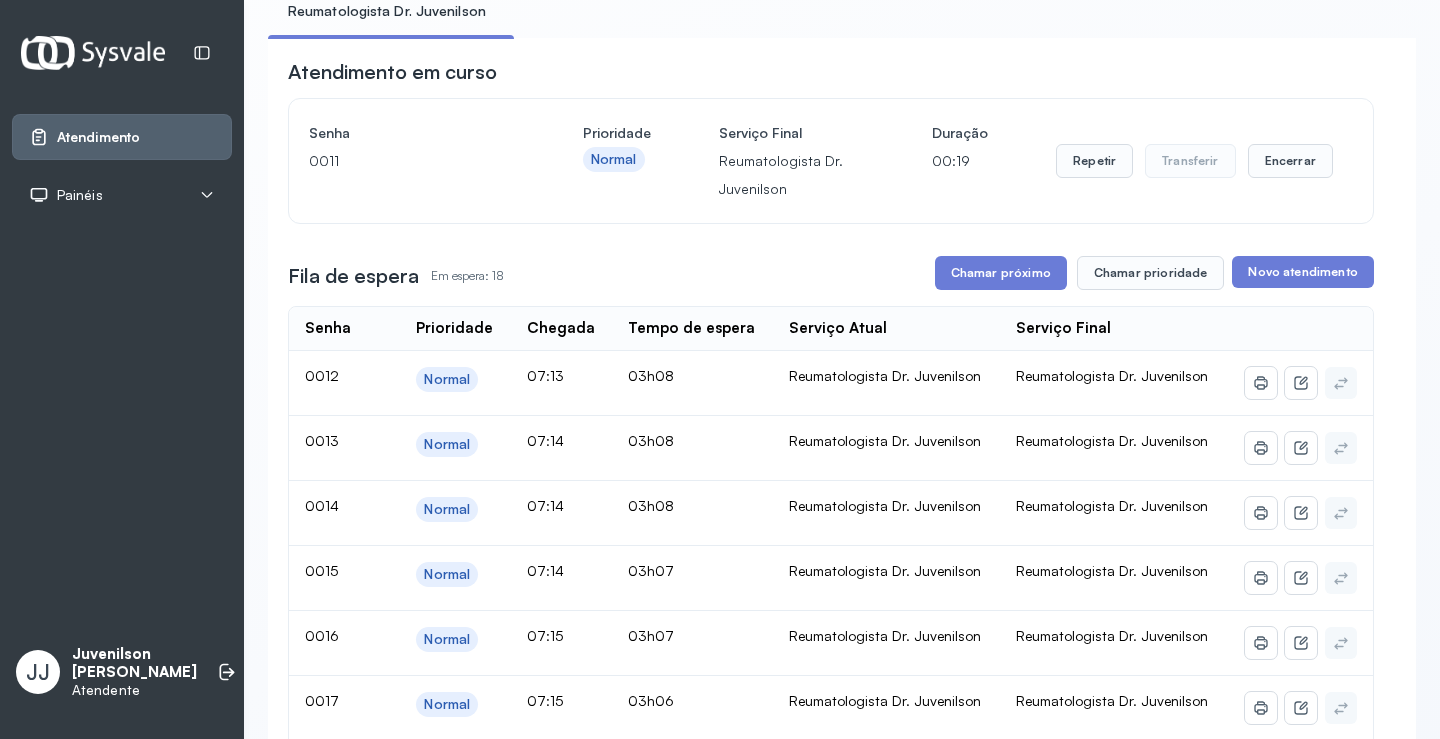 scroll, scrollTop: 100, scrollLeft: 0, axis: vertical 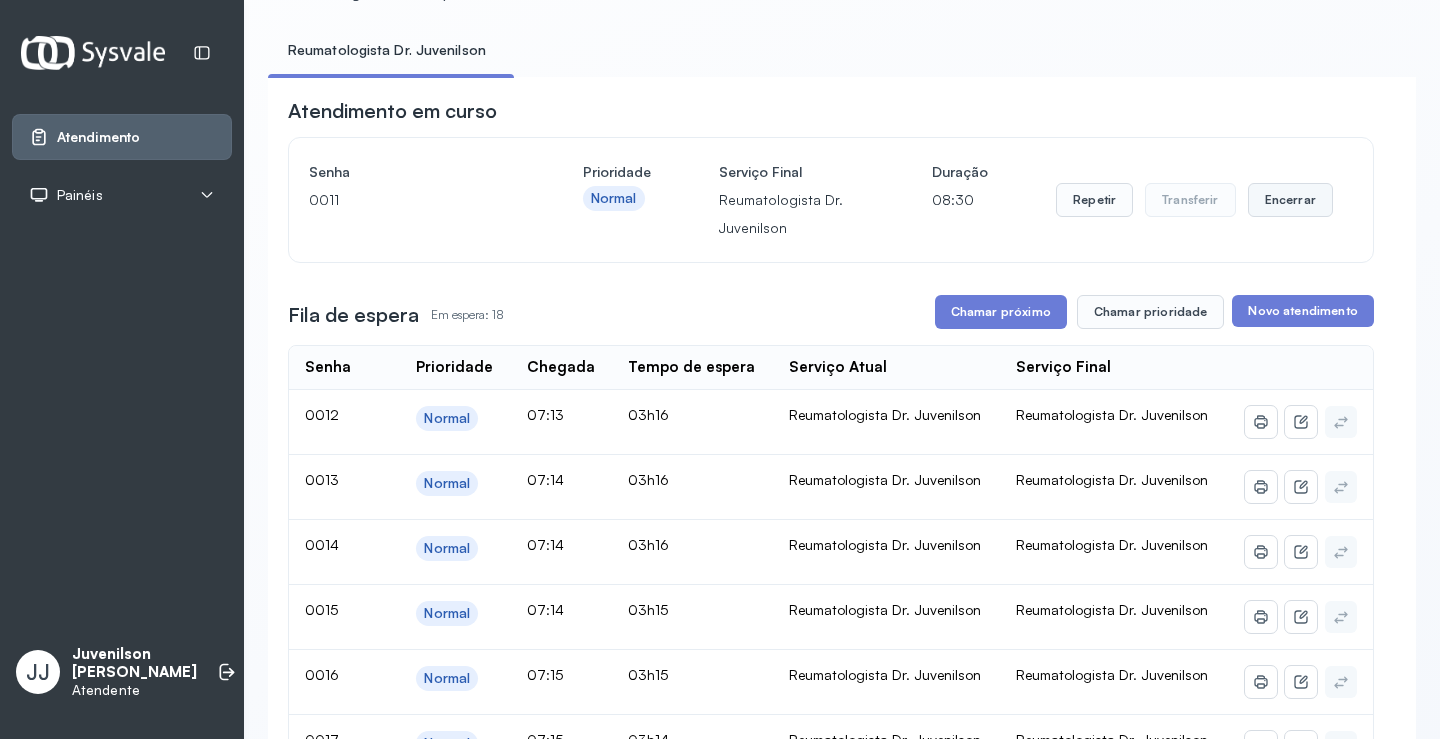click on "Encerrar" at bounding box center [1290, 200] 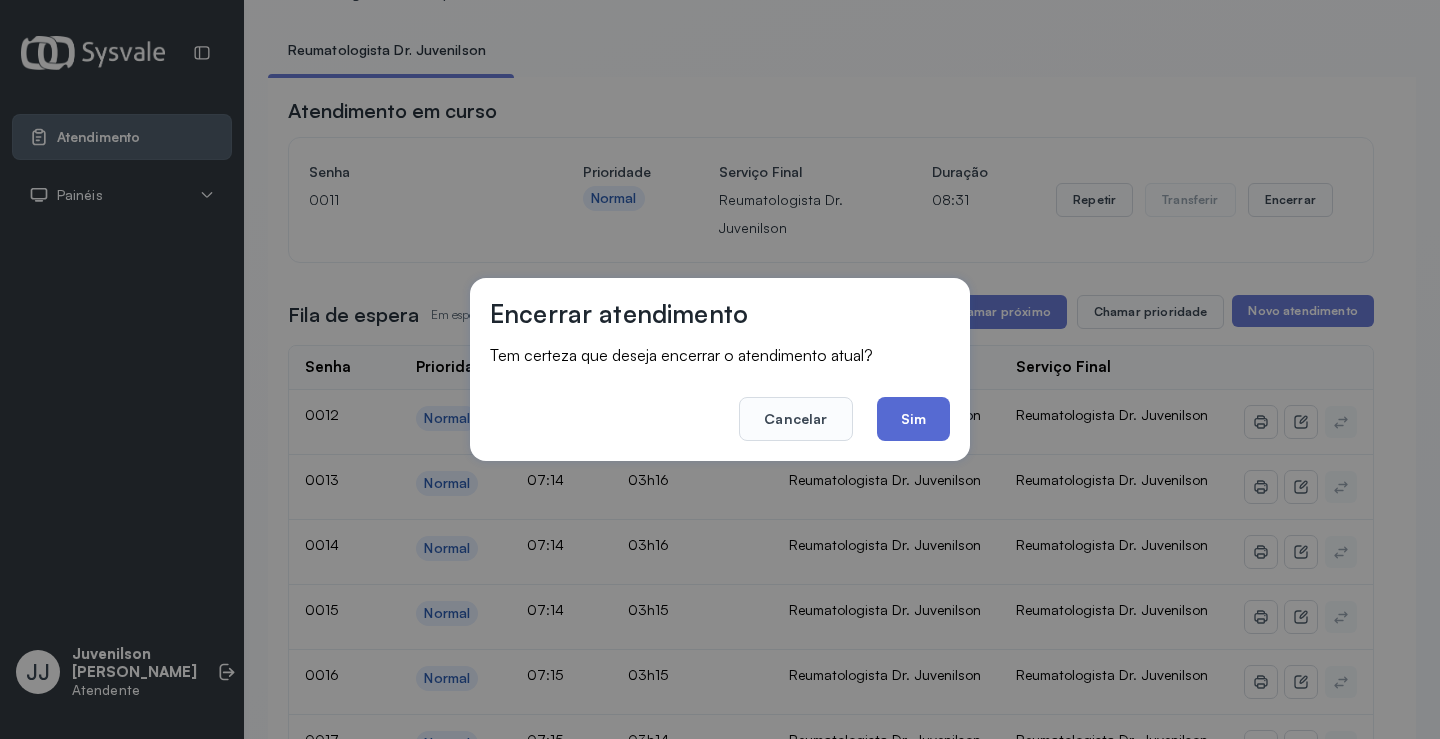 click on "Sim" 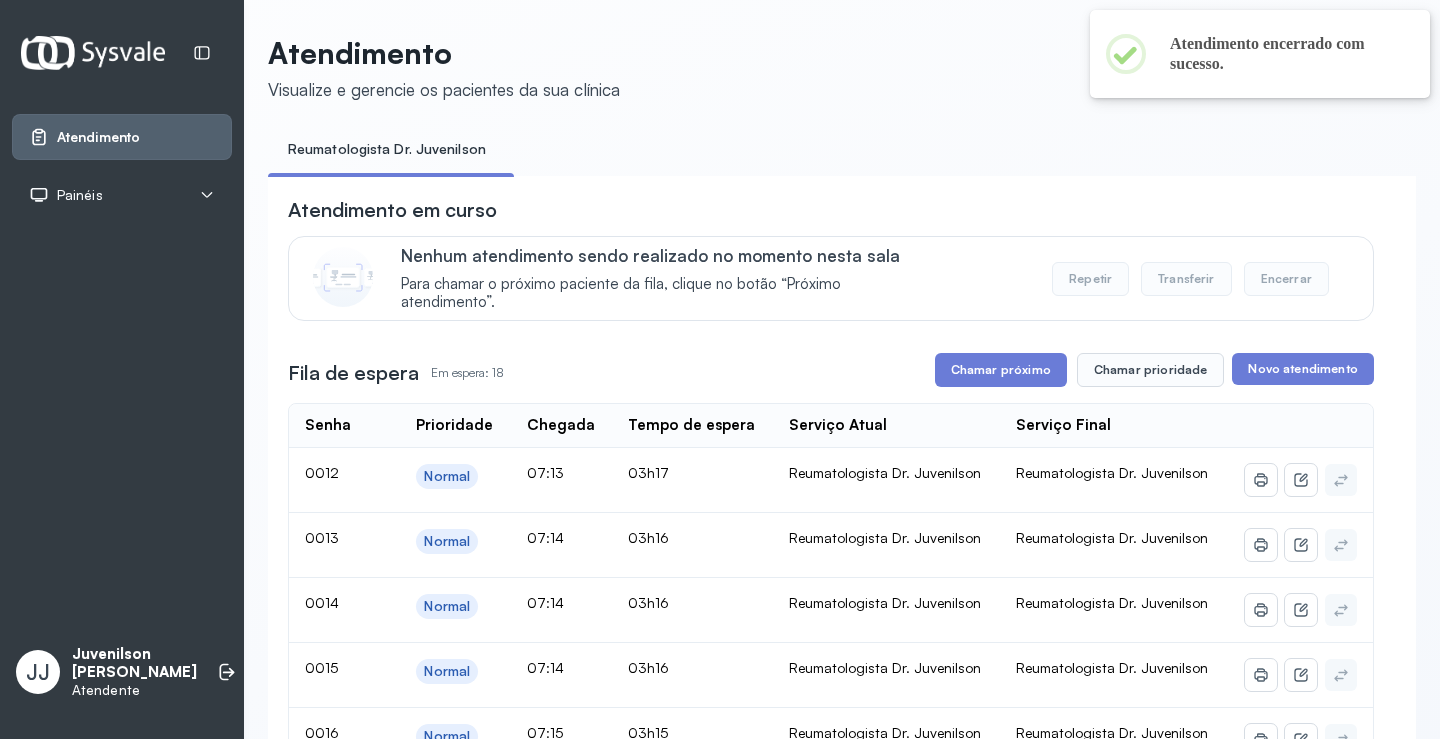 scroll, scrollTop: 100, scrollLeft: 0, axis: vertical 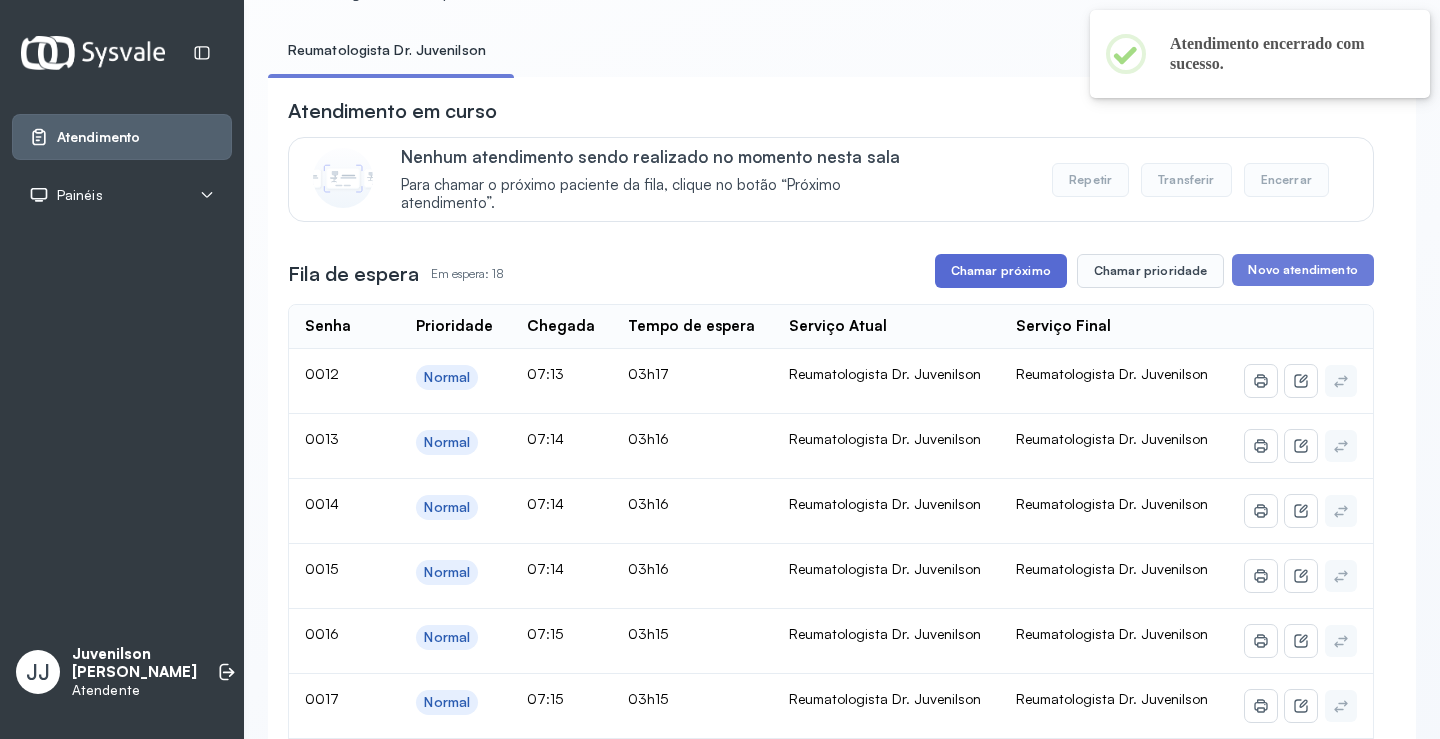 click on "Chamar próximo" at bounding box center (1001, 271) 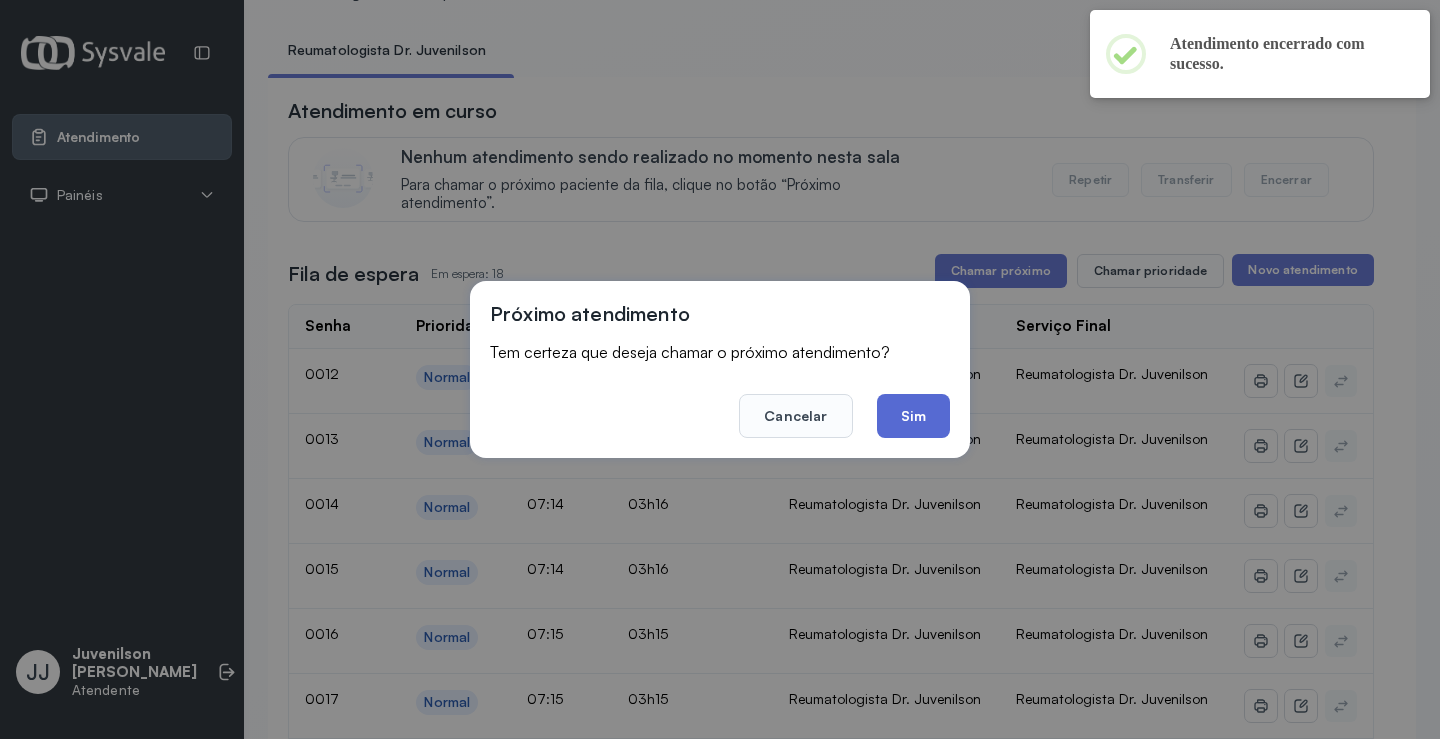 click on "Sim" 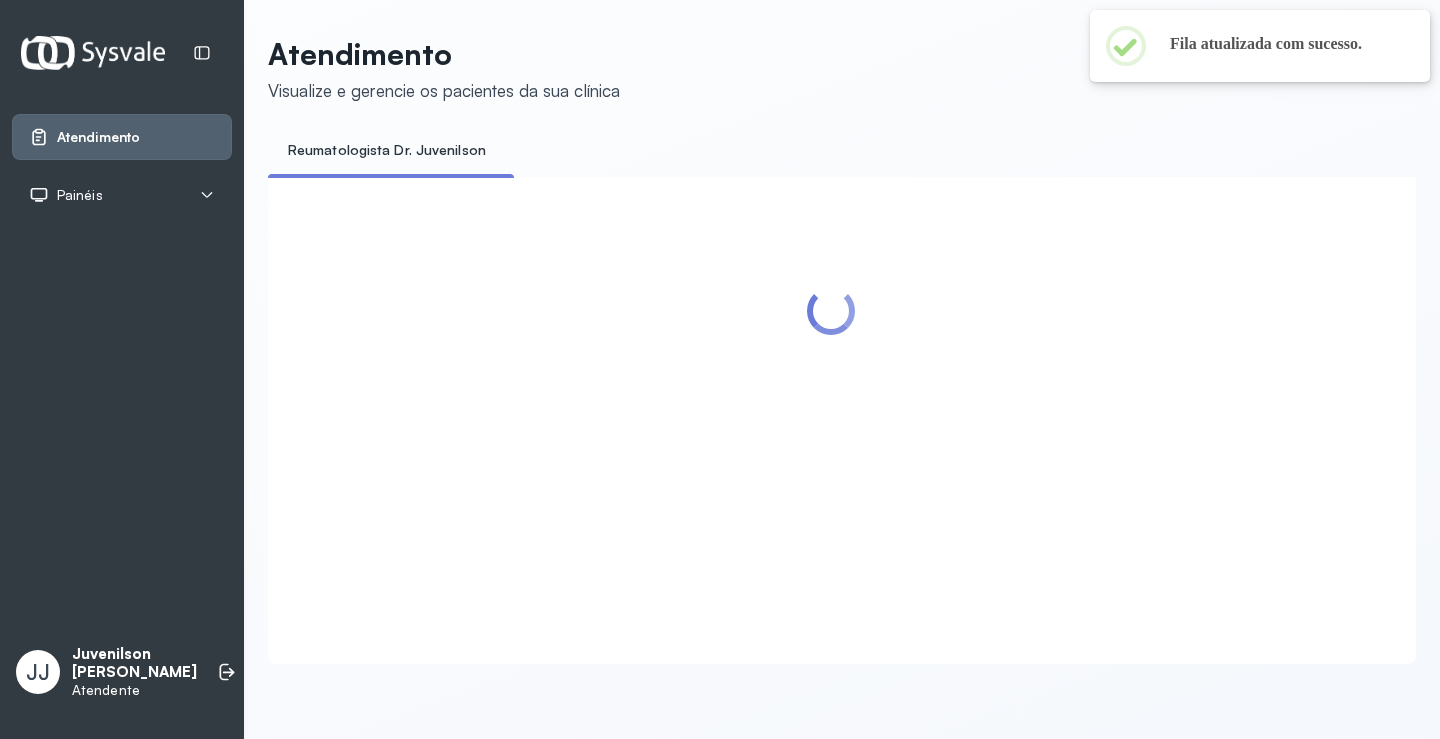 scroll, scrollTop: 100, scrollLeft: 0, axis: vertical 